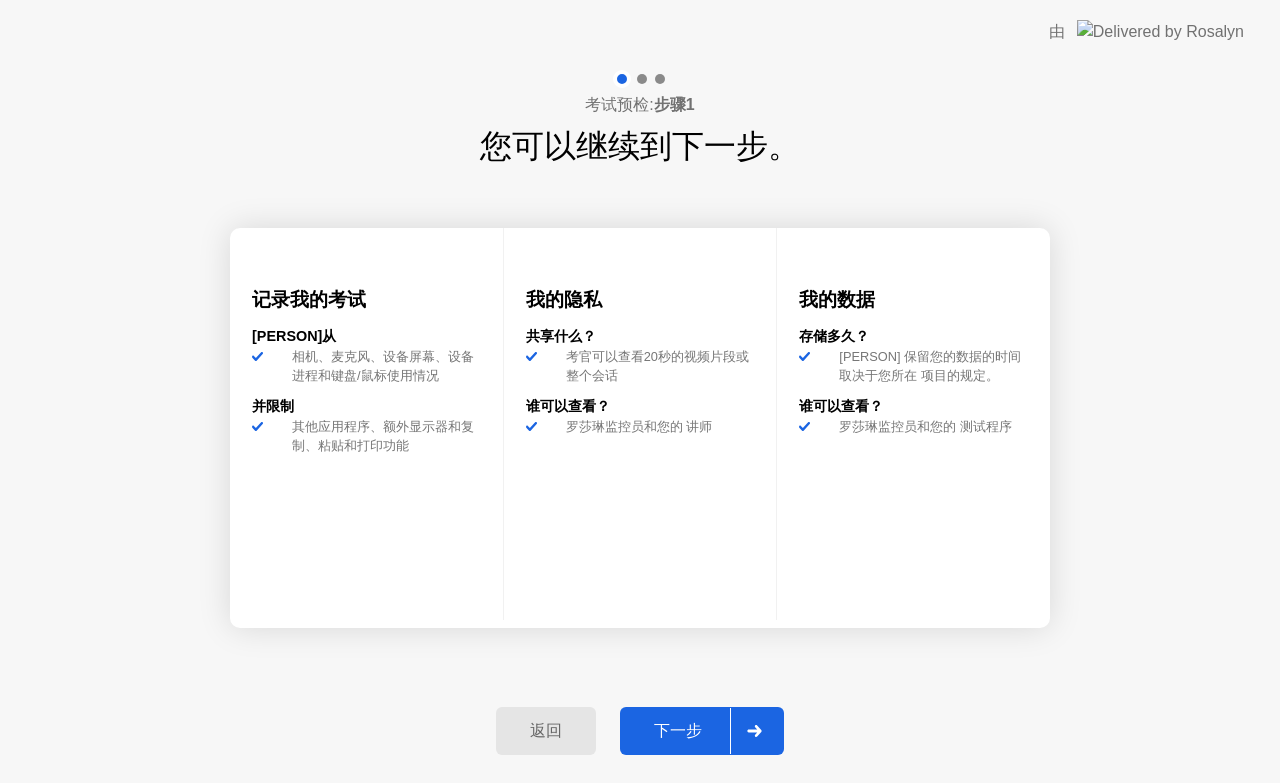 click on "下一步" 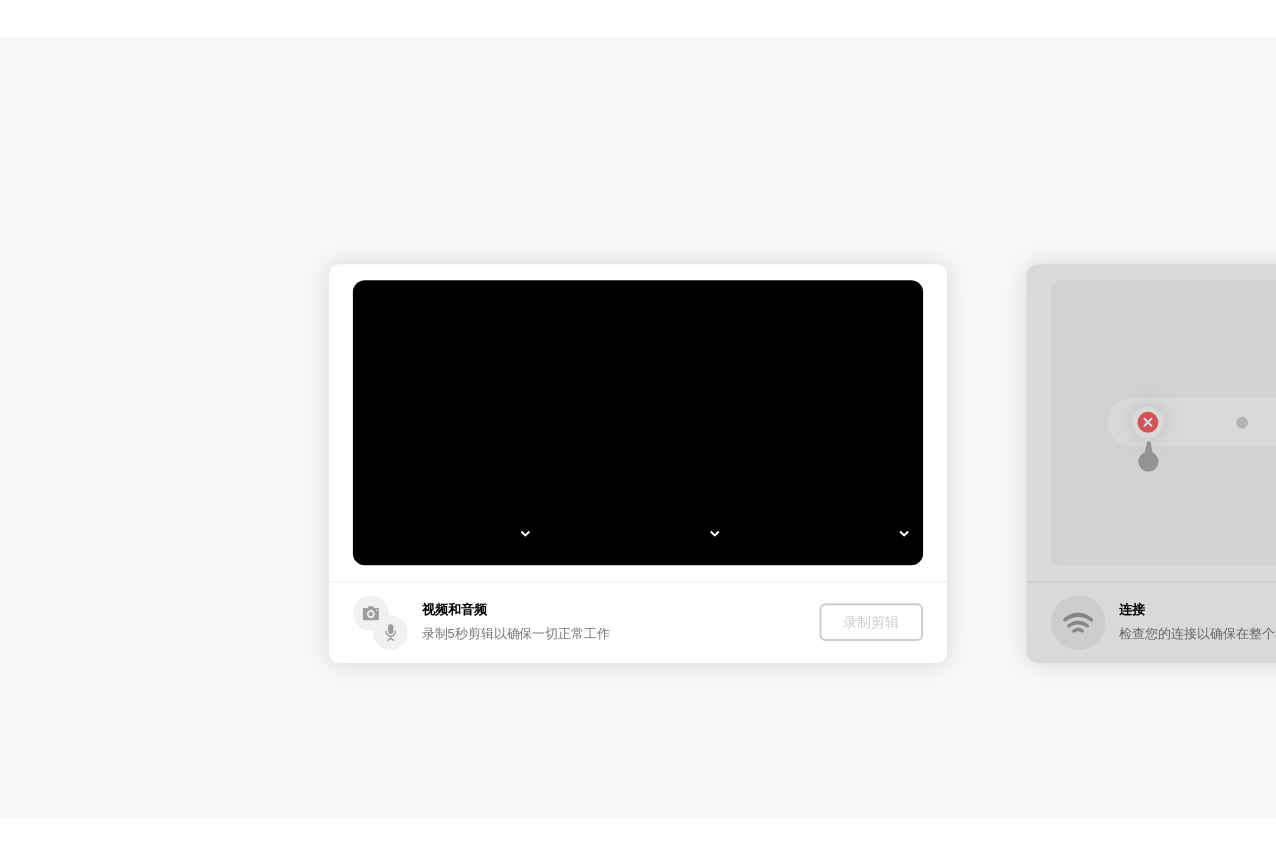 scroll, scrollTop: 0, scrollLeft: 0, axis: both 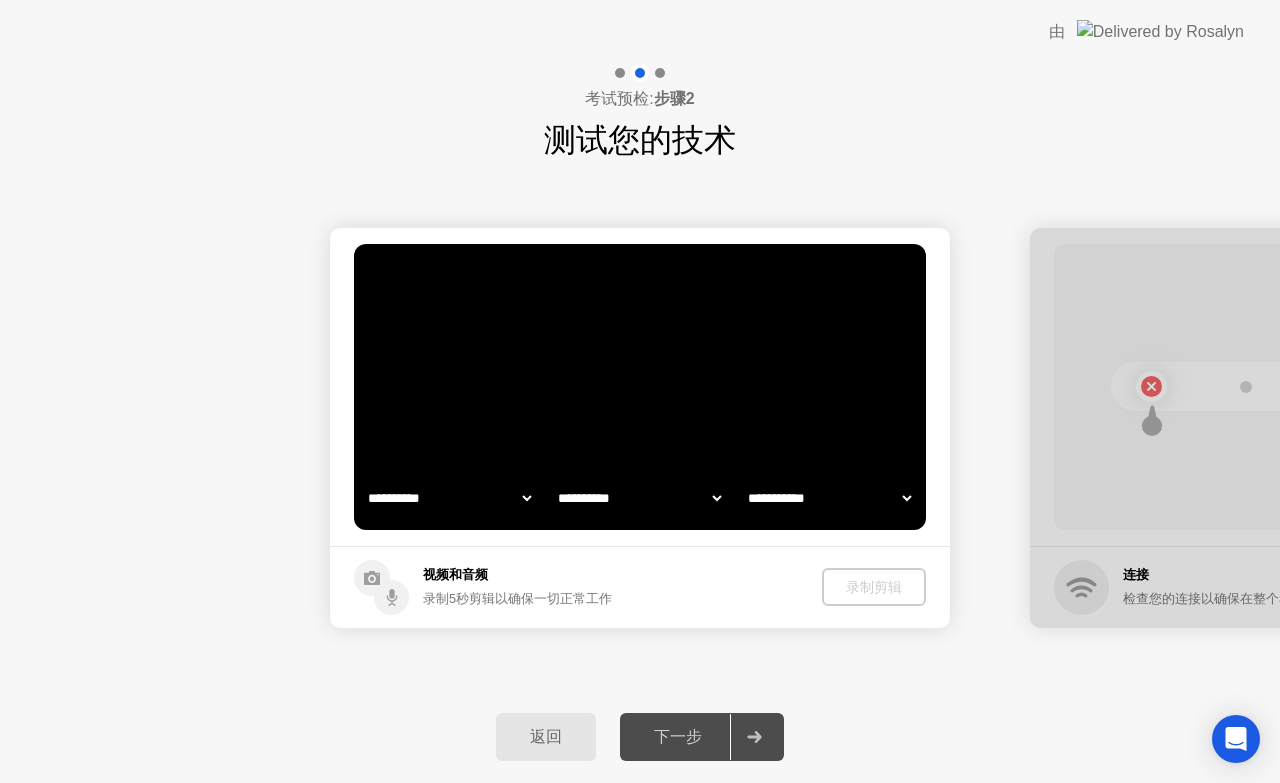 select on "*" 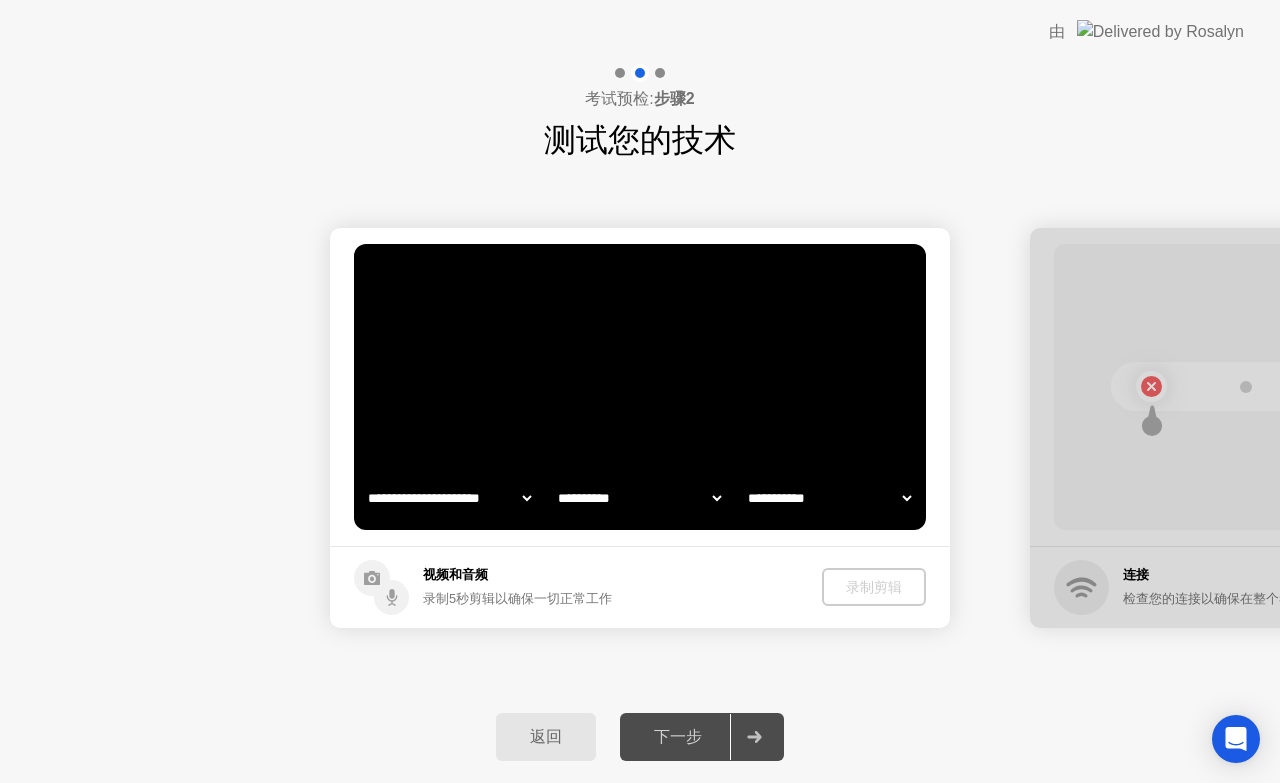 select on "*******" 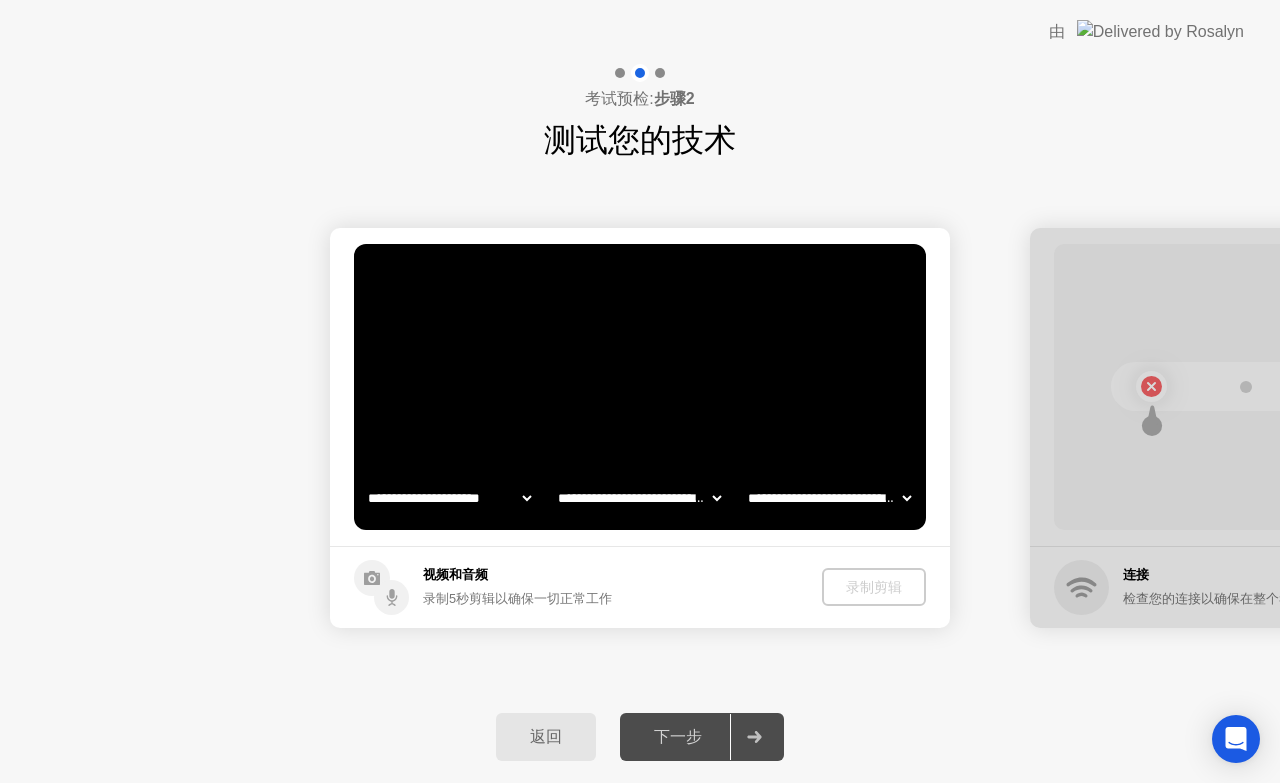 click on "下一步" 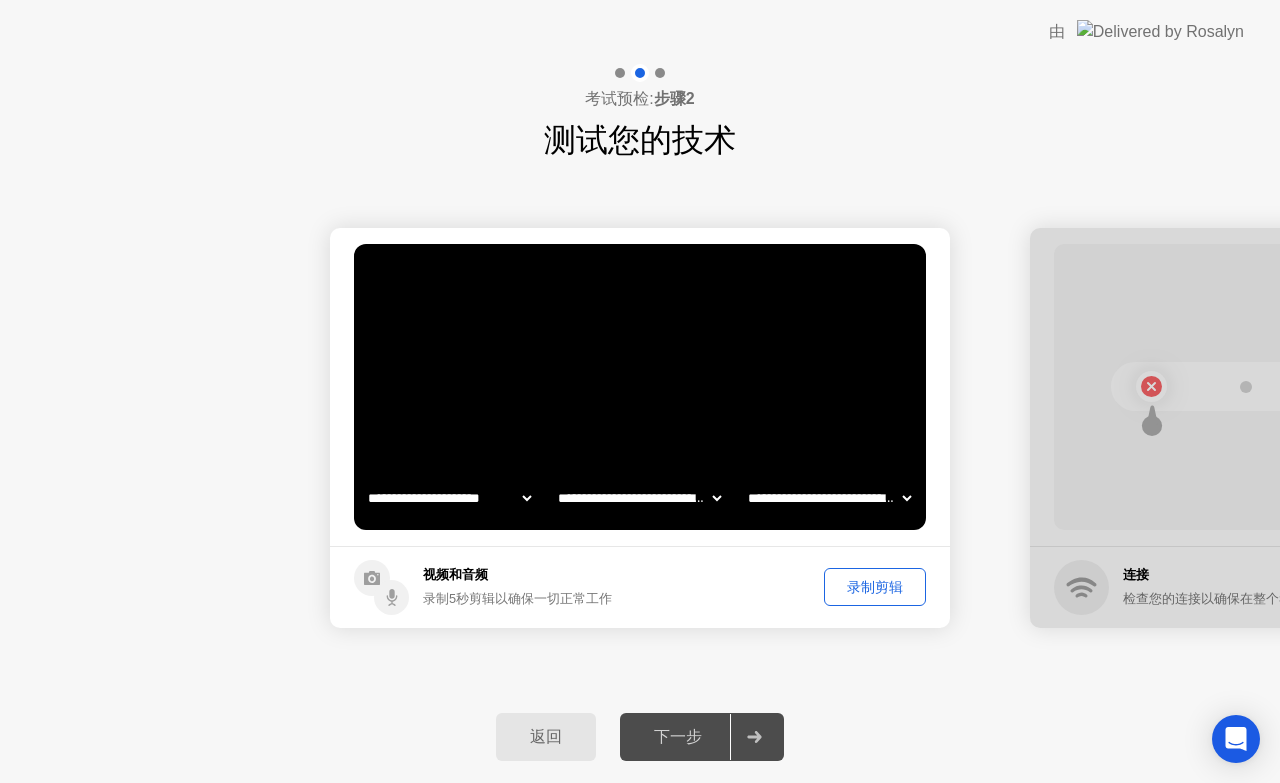 click on "下一步" 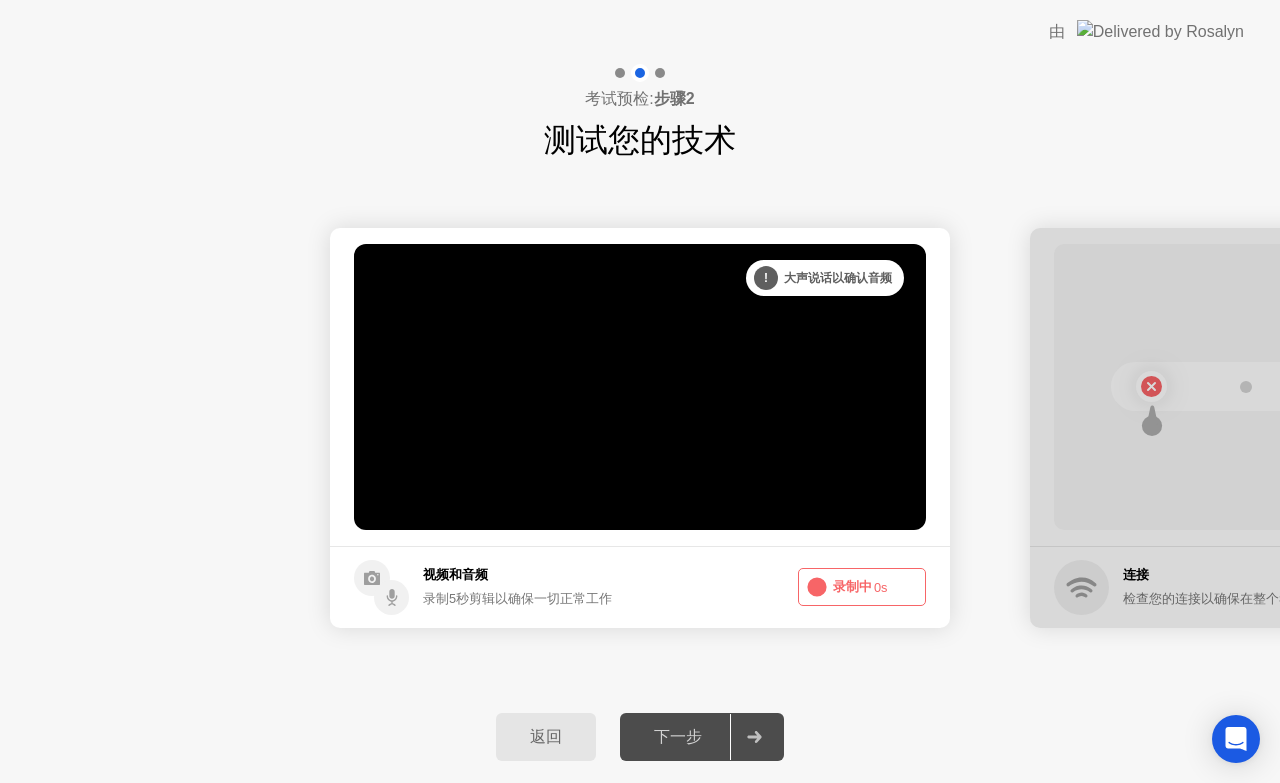 click on "下一步" 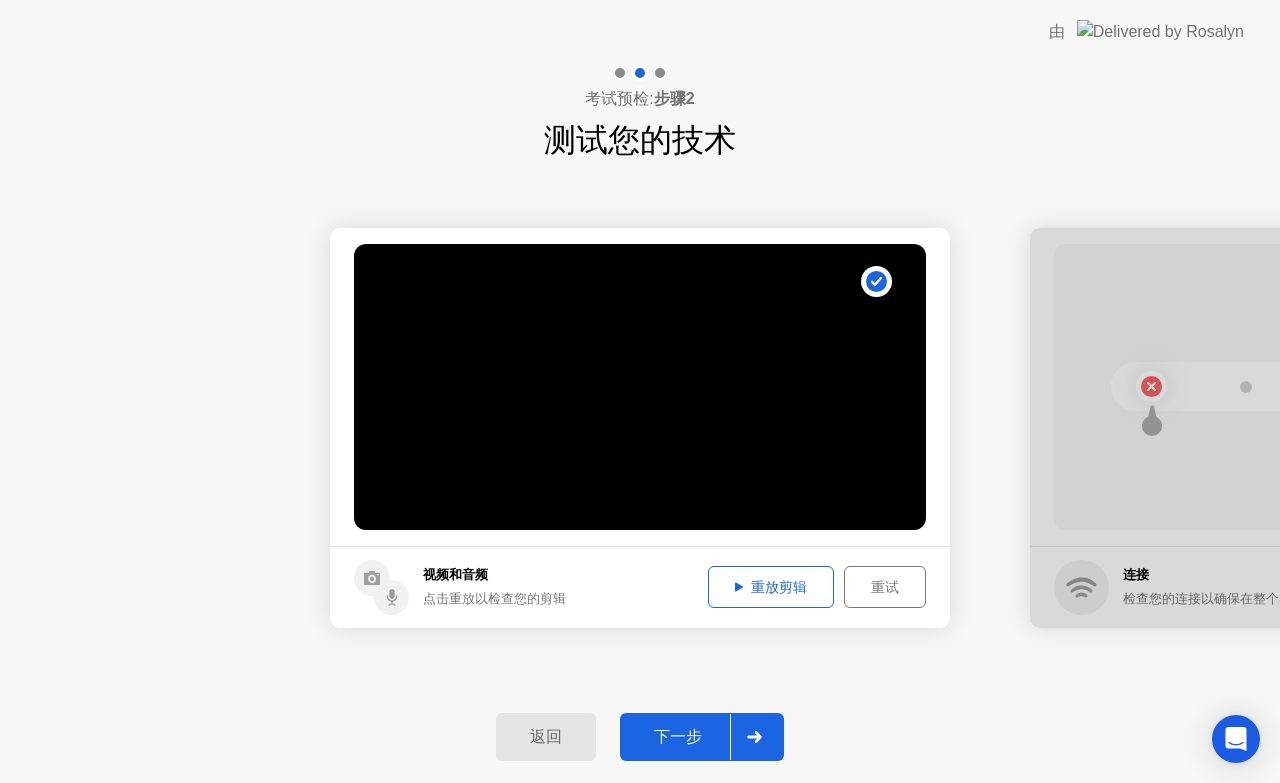 click on "下一步" 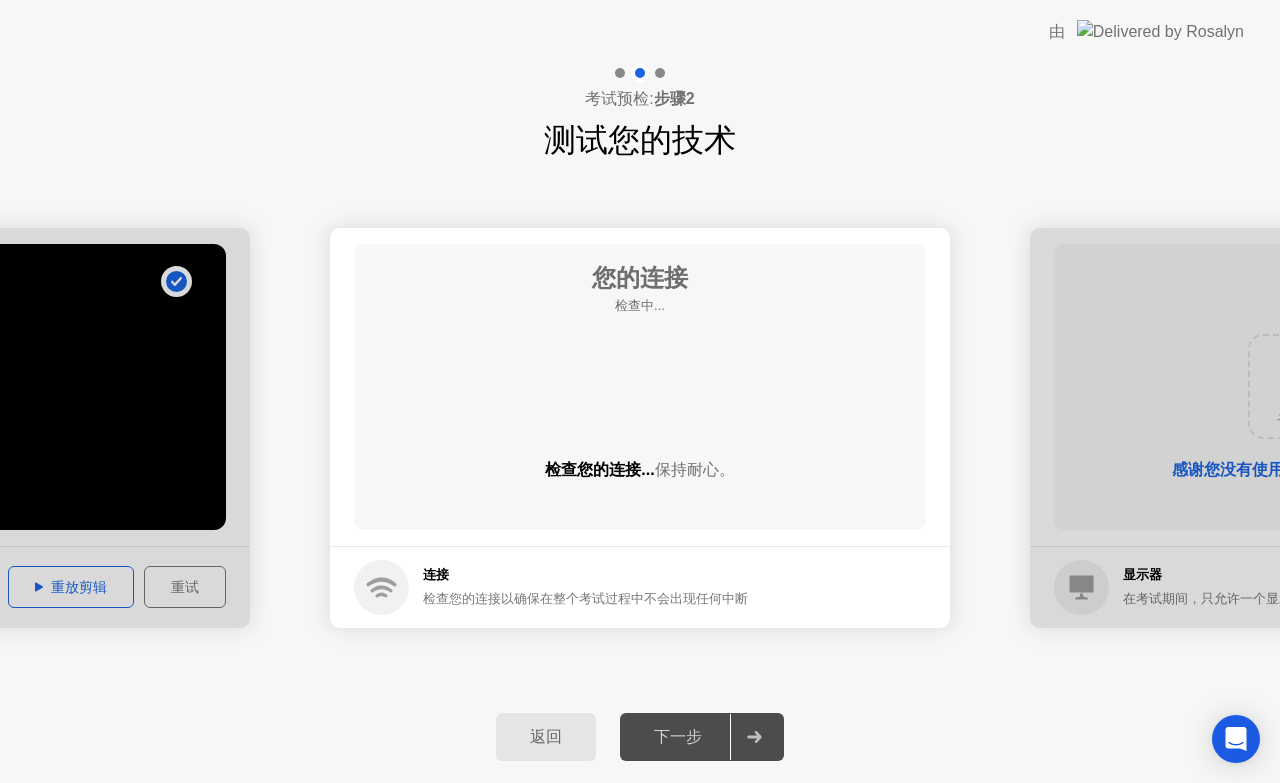 click on "下一步" 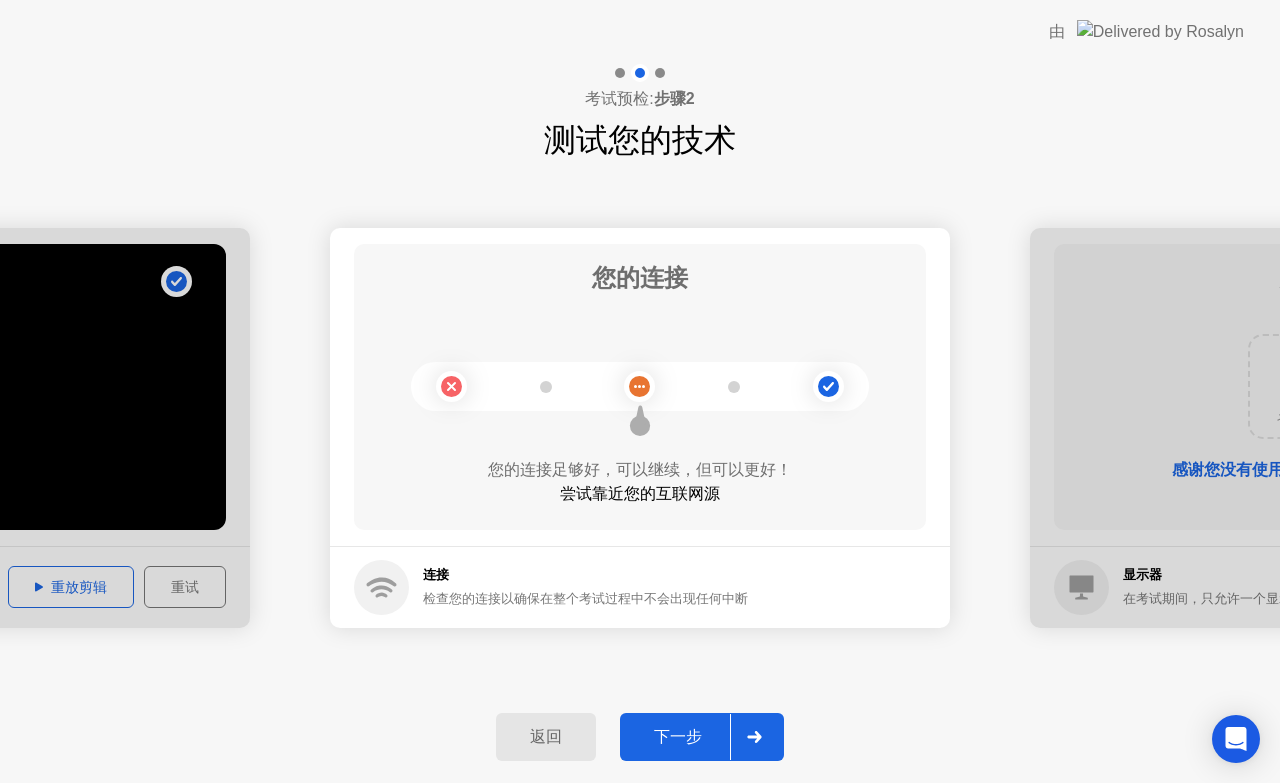 click on "返回" 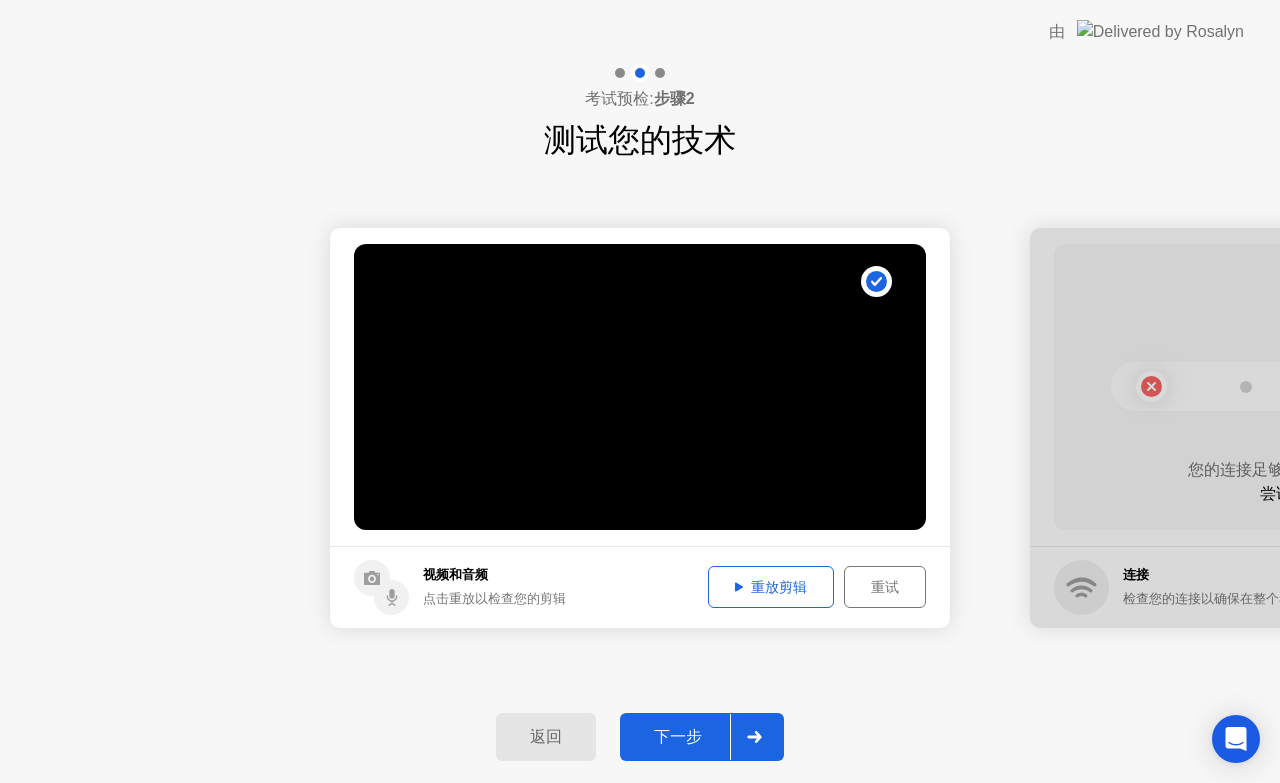 click on "下一步" 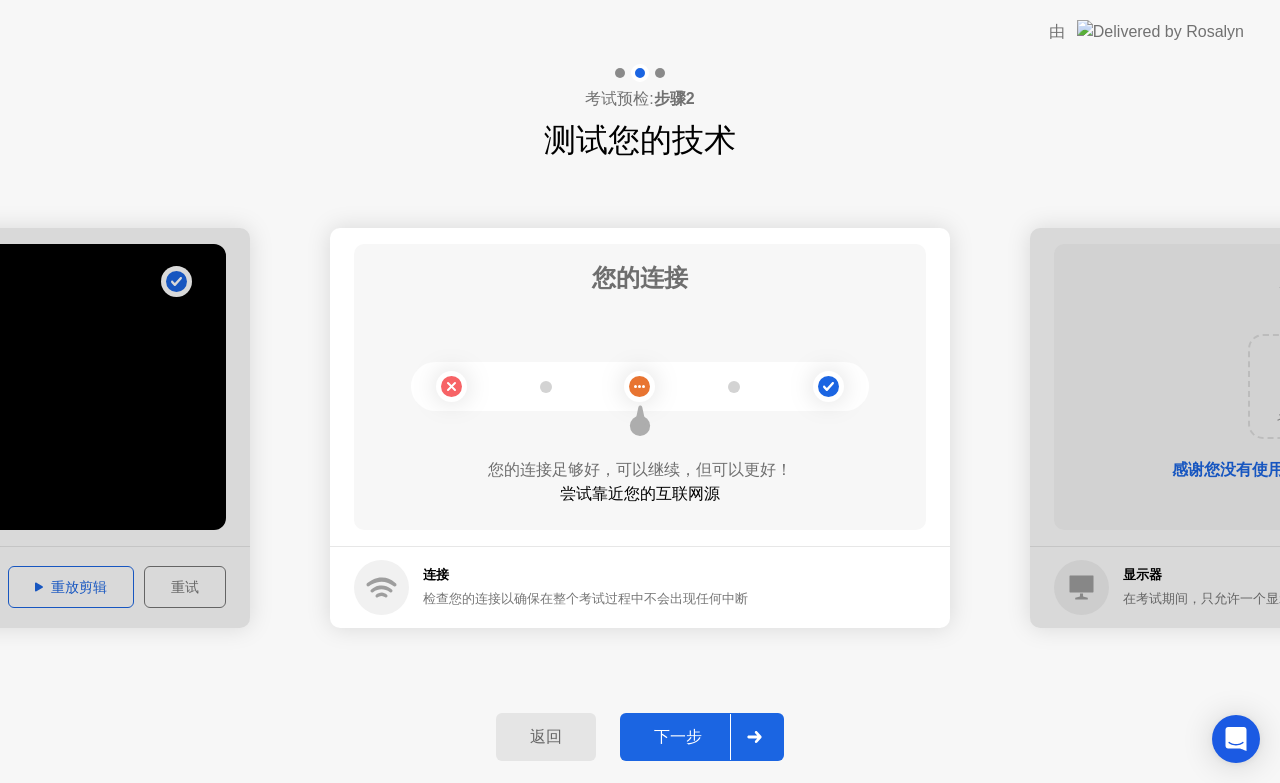 click on "下一步" 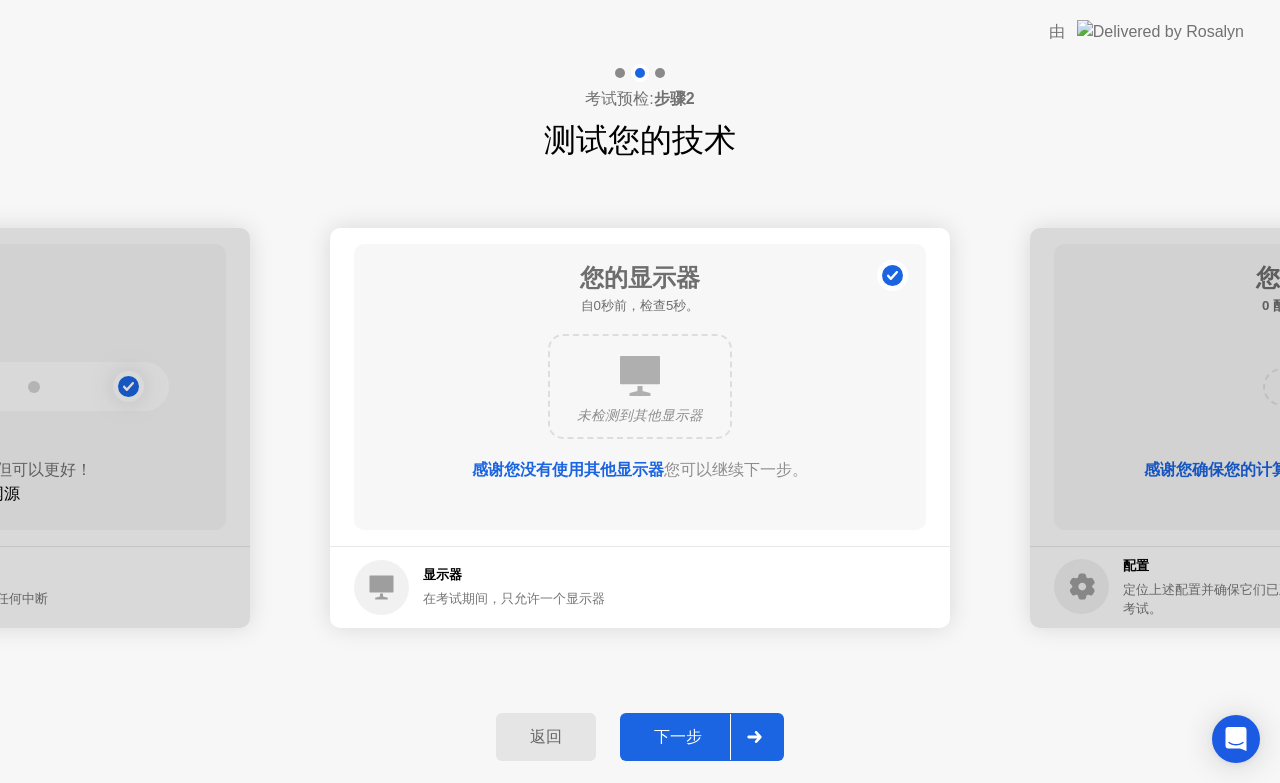click on "下一步" 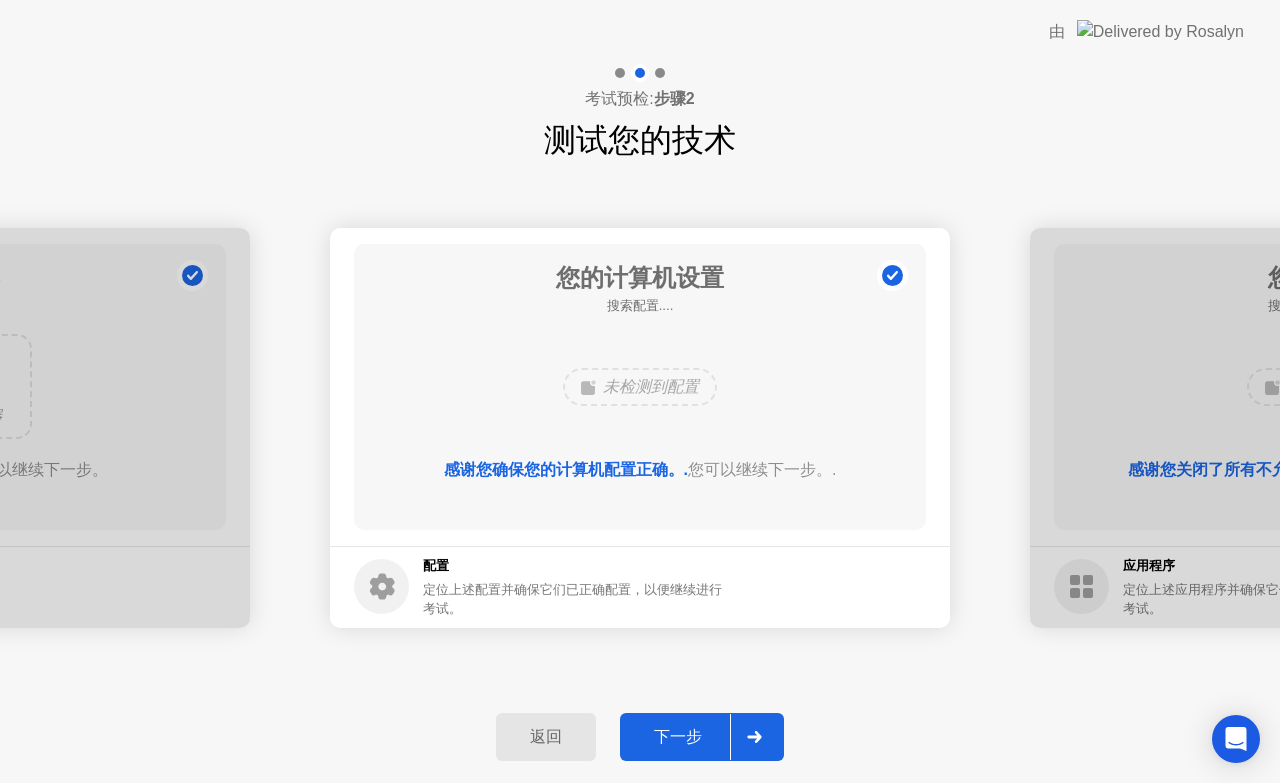 click on "下一步" 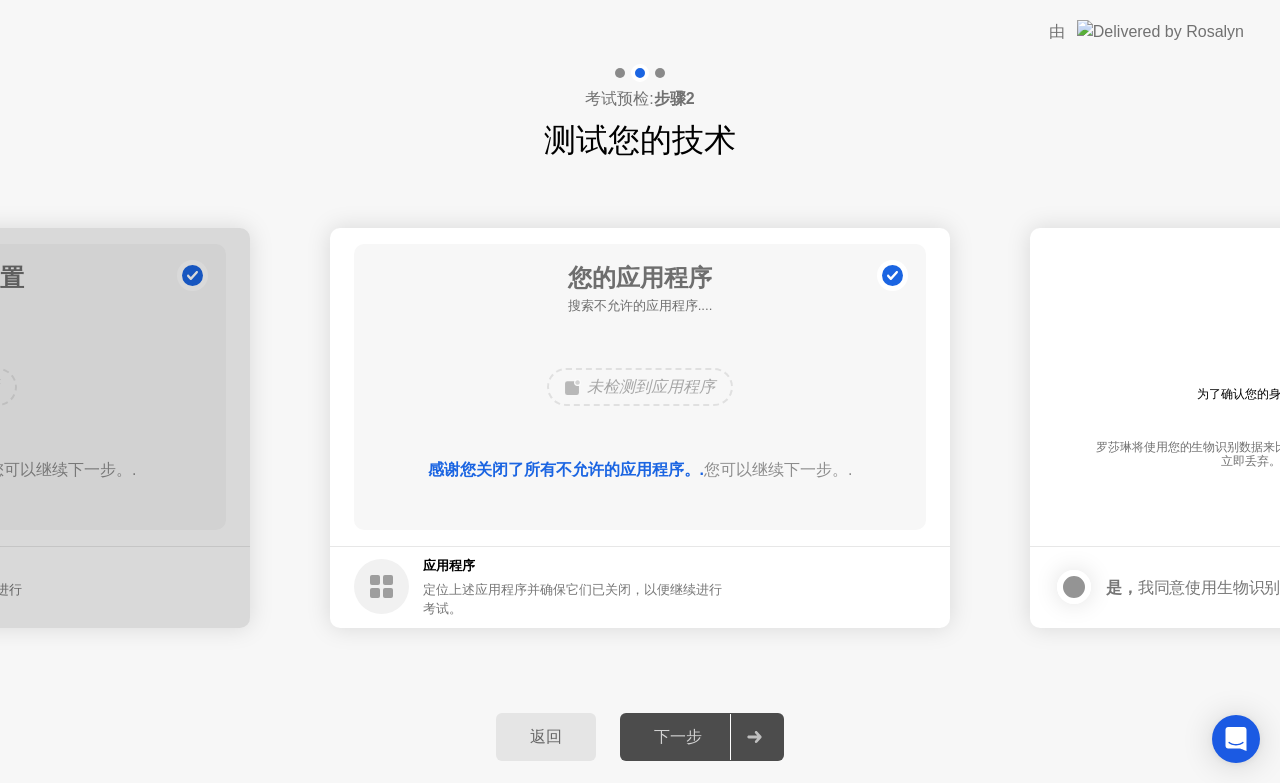 click on "下一步" 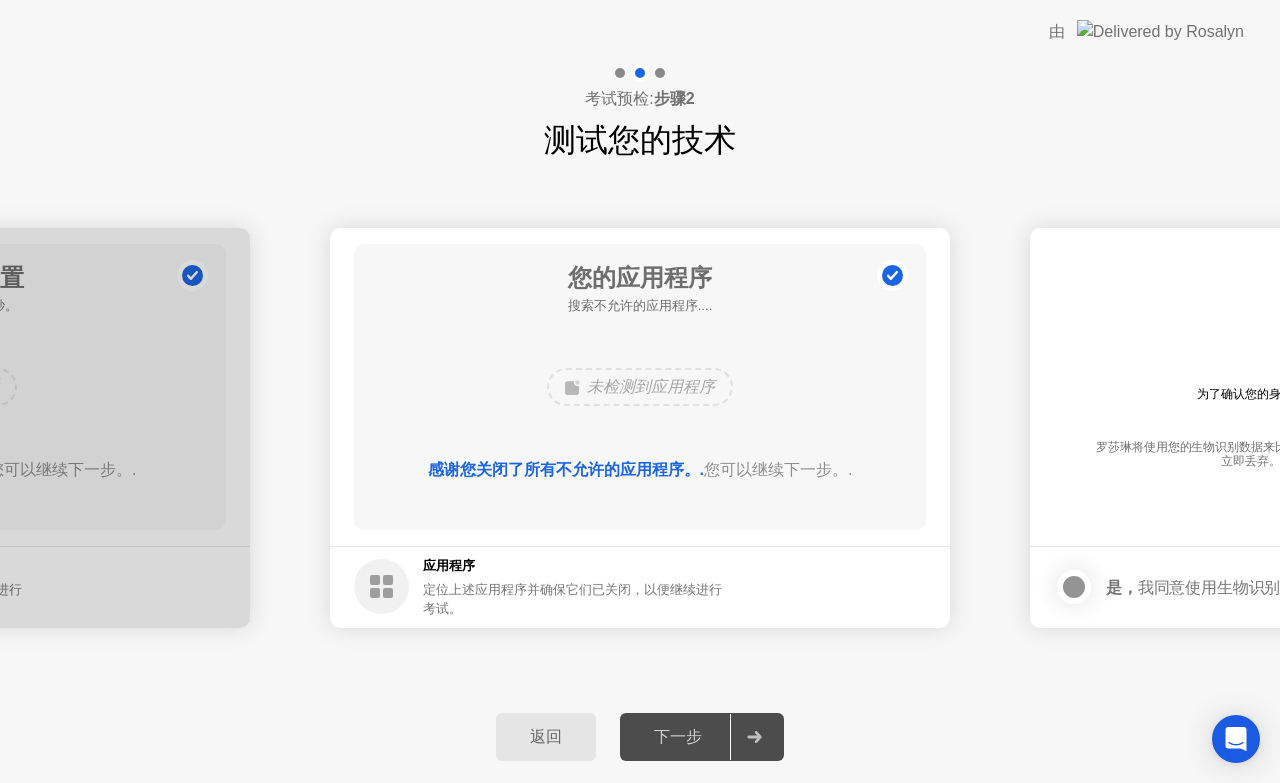 click on "下一步" 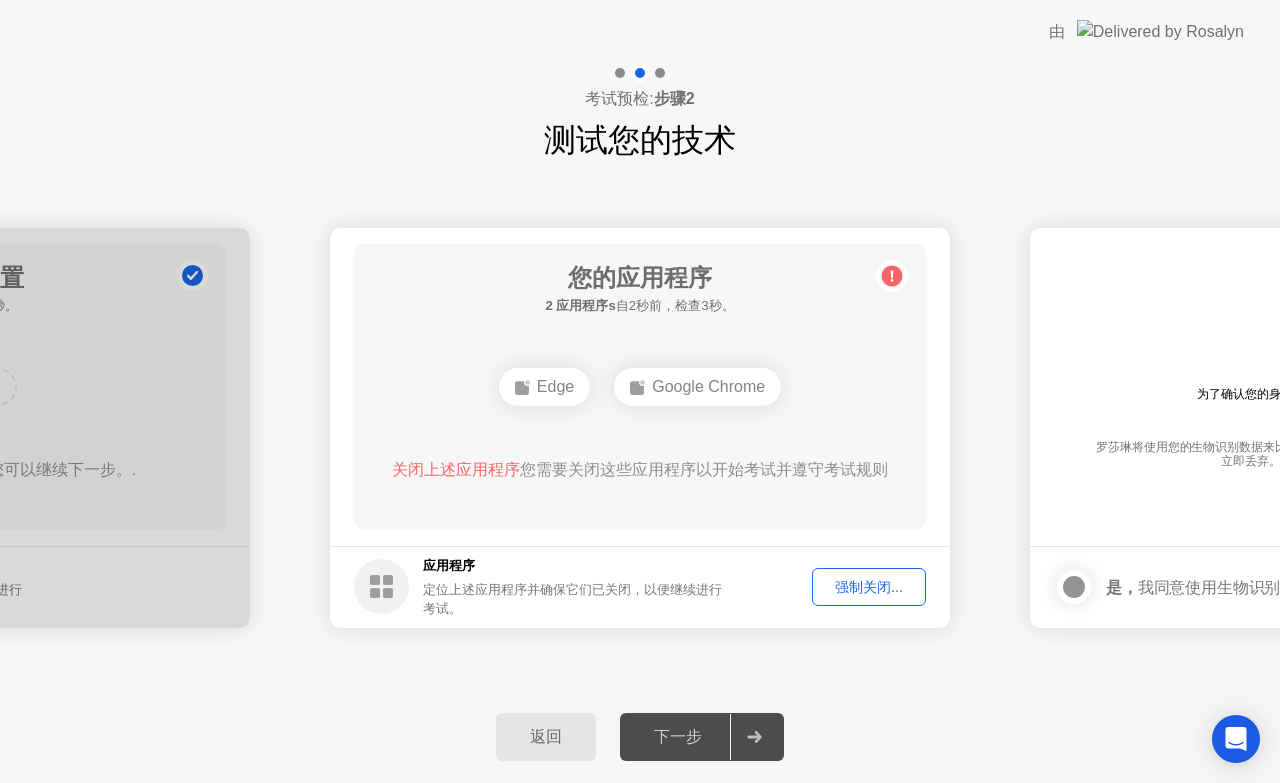 click on "下一步" 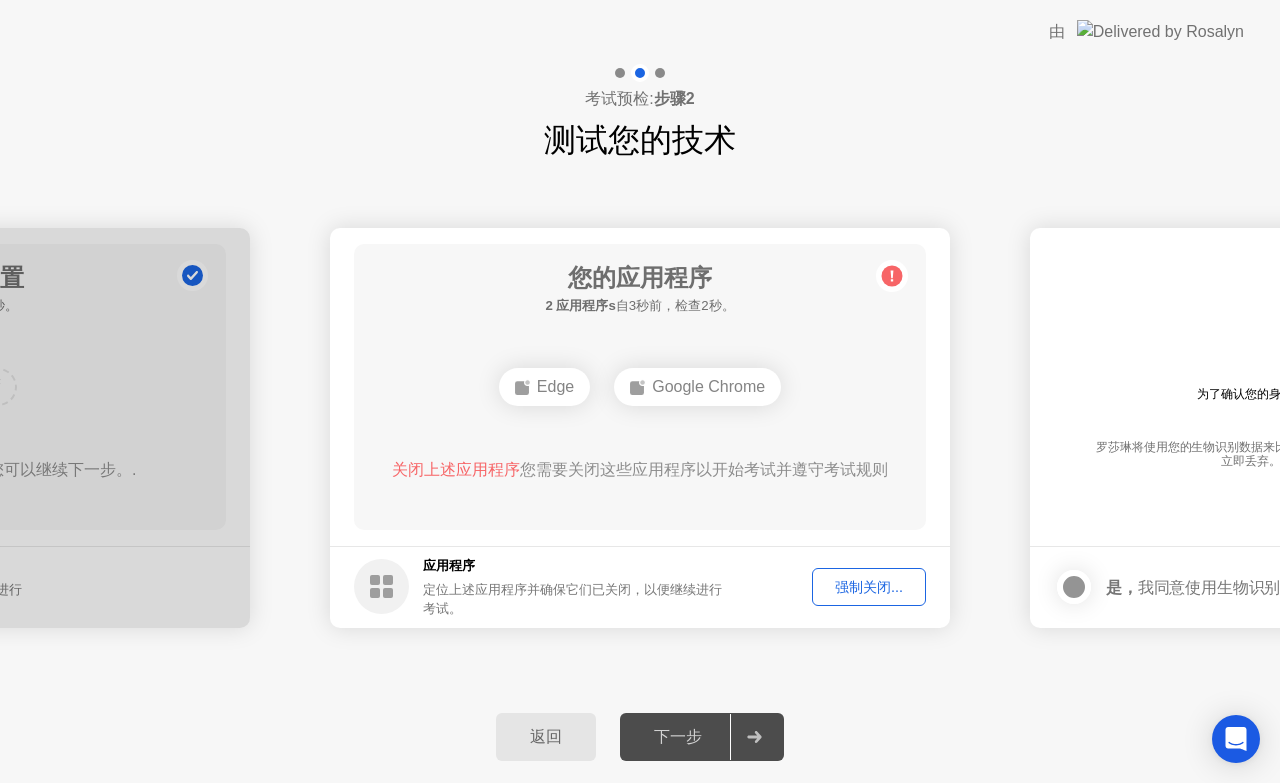 click 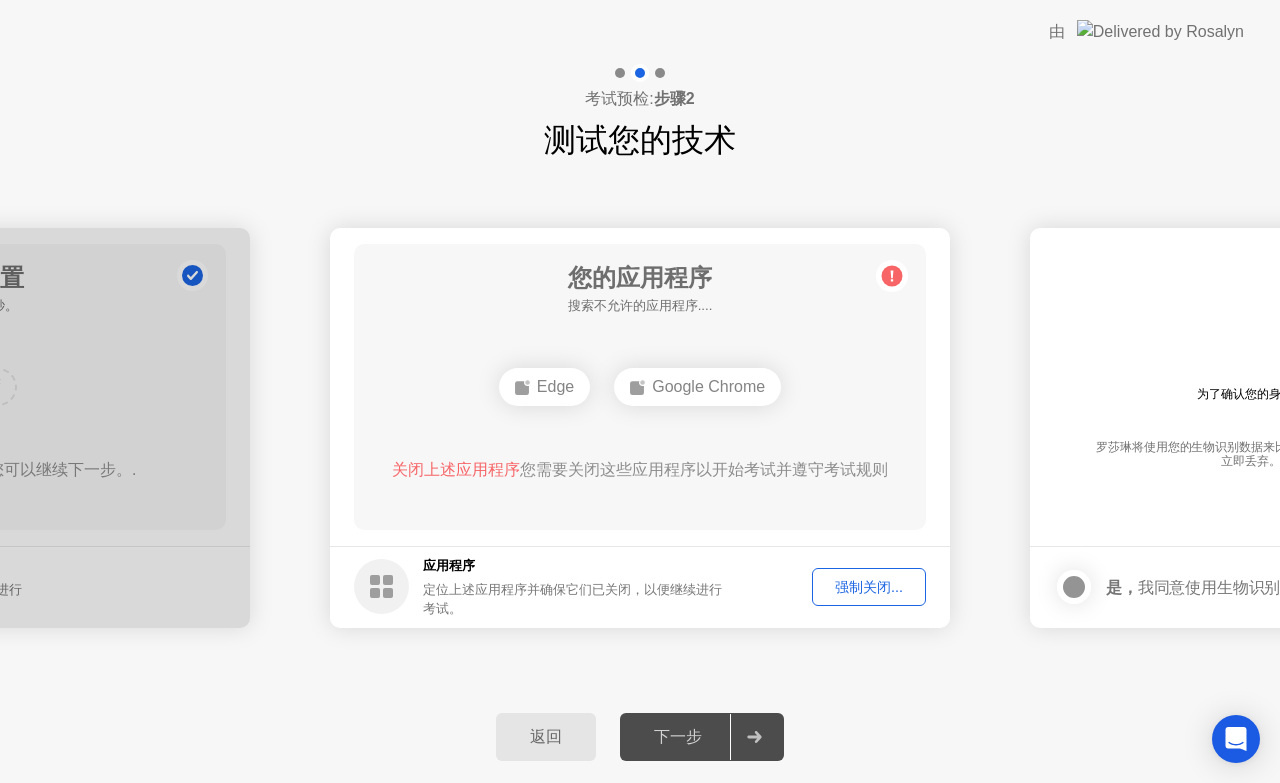 click on "关闭上述应用程序 您需要关闭这些应用程序以开始考试并遵守考试规则" 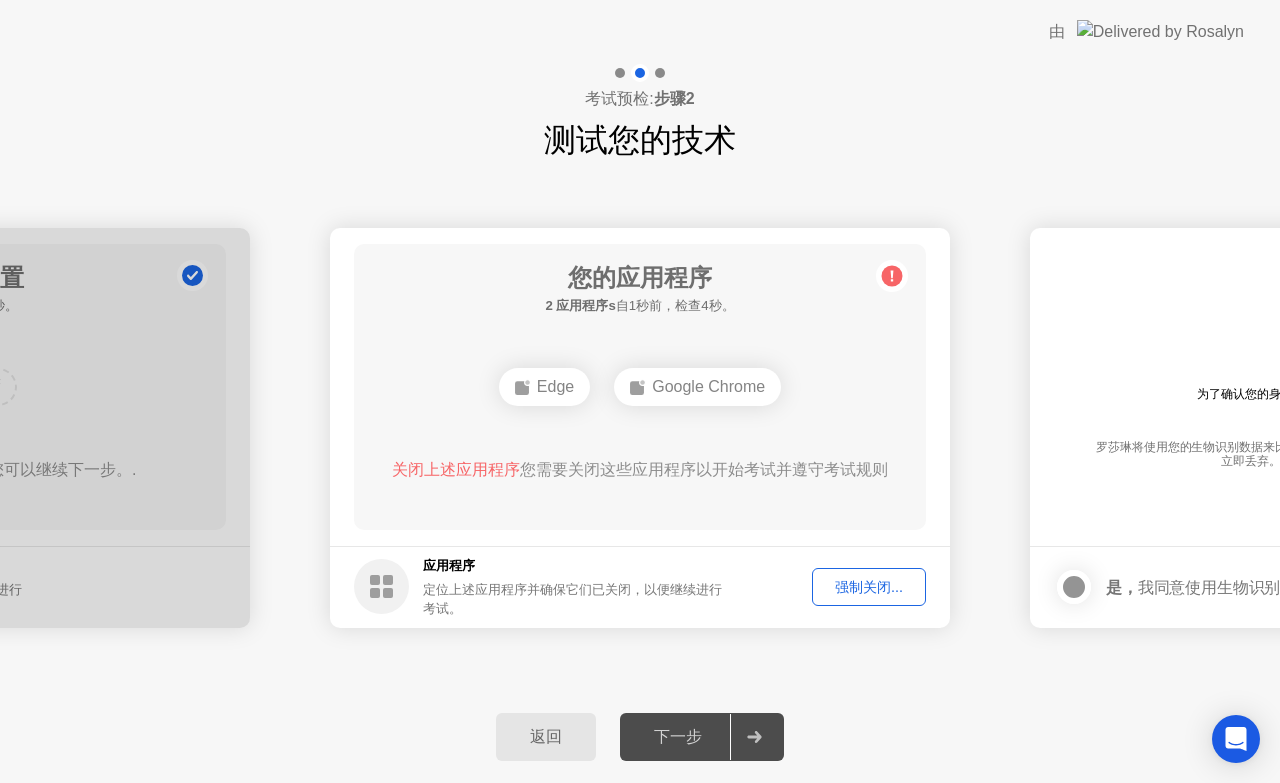 click on "Edge   Google Chrome" 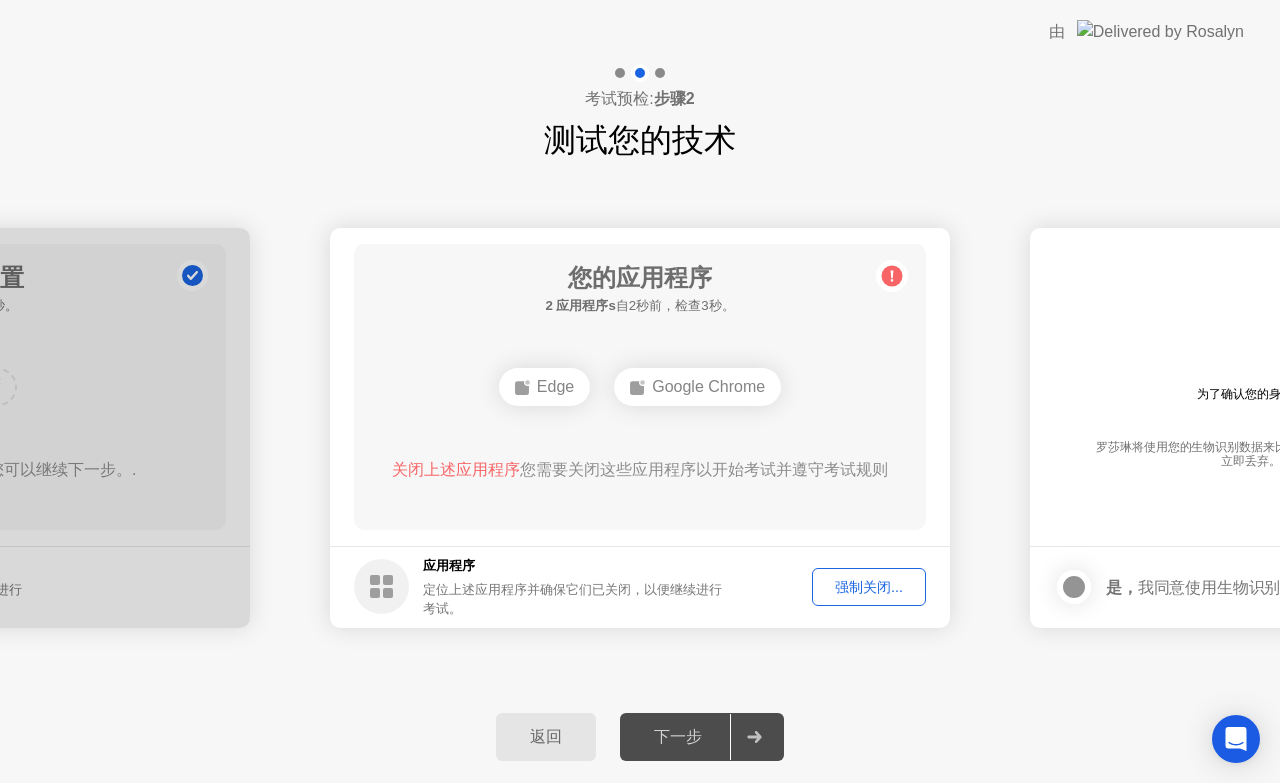 click on "Edge   Google Chrome" 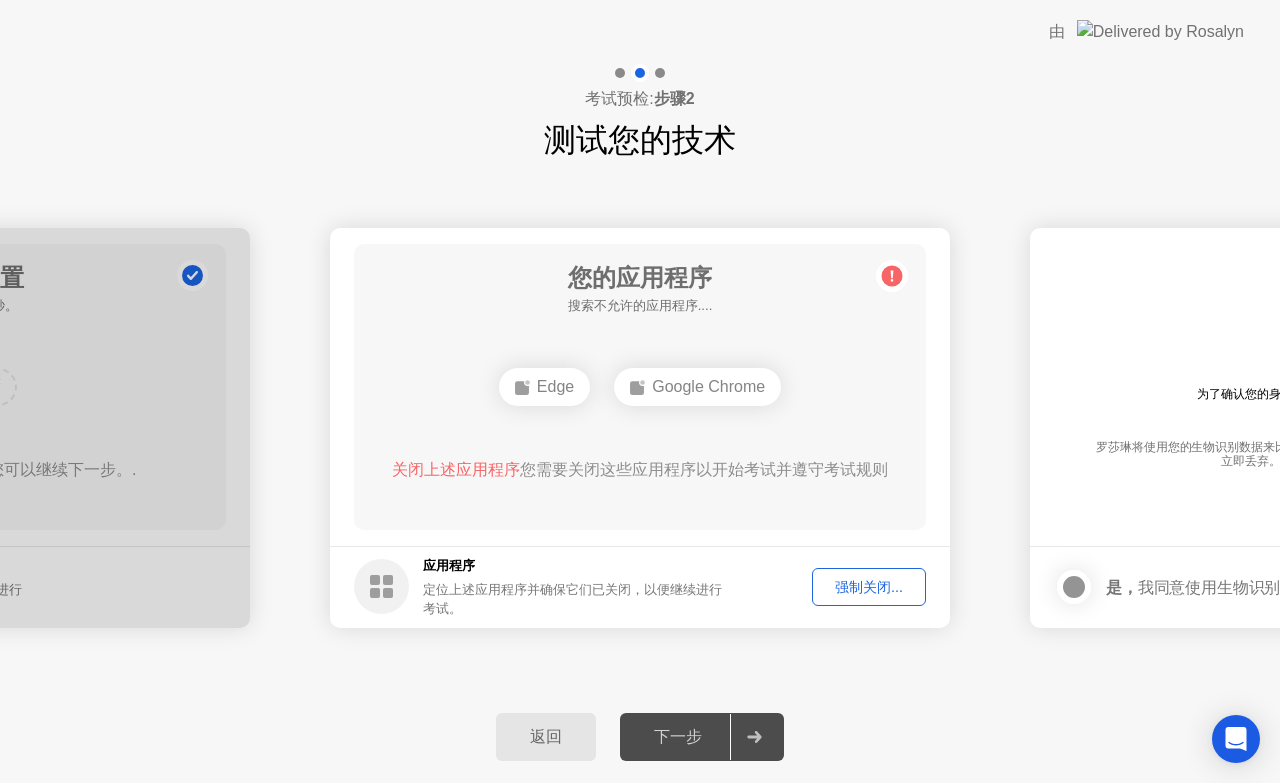 click on "关闭上述应用程序" 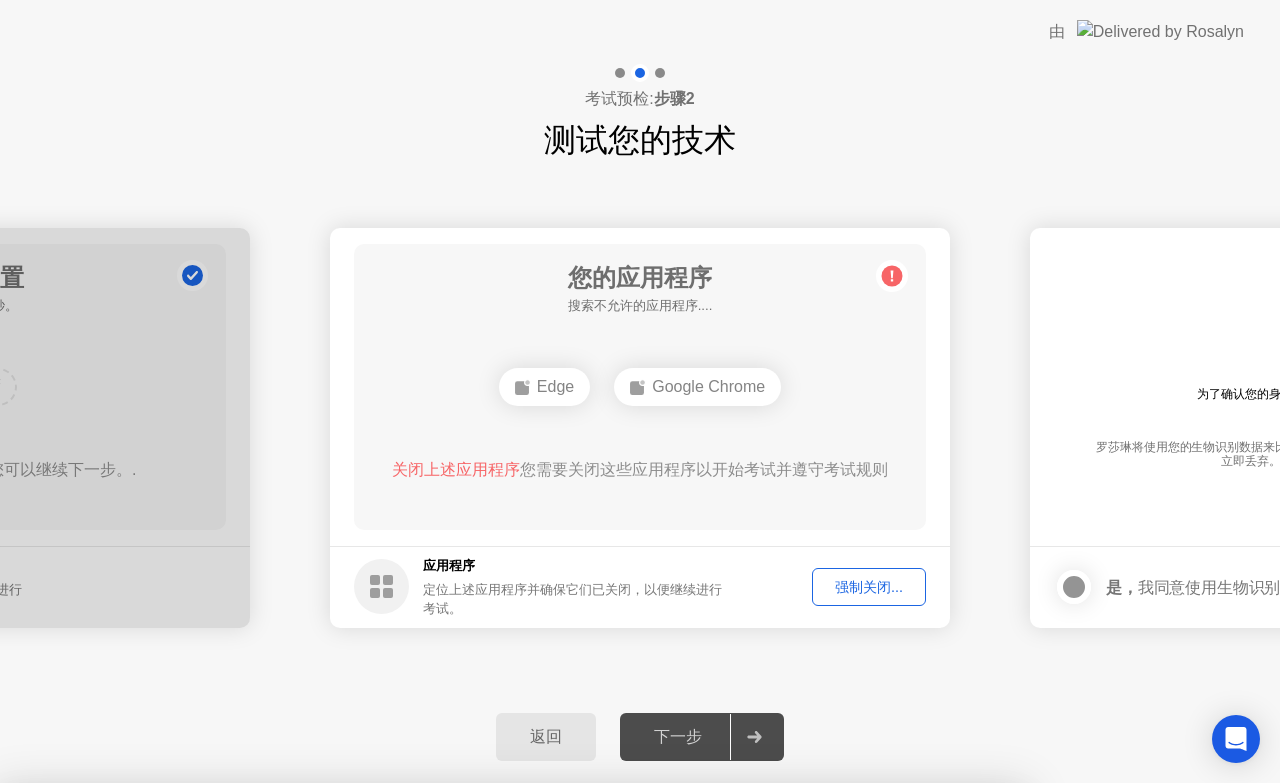 click on "确认" at bounding box center (571, 1058) 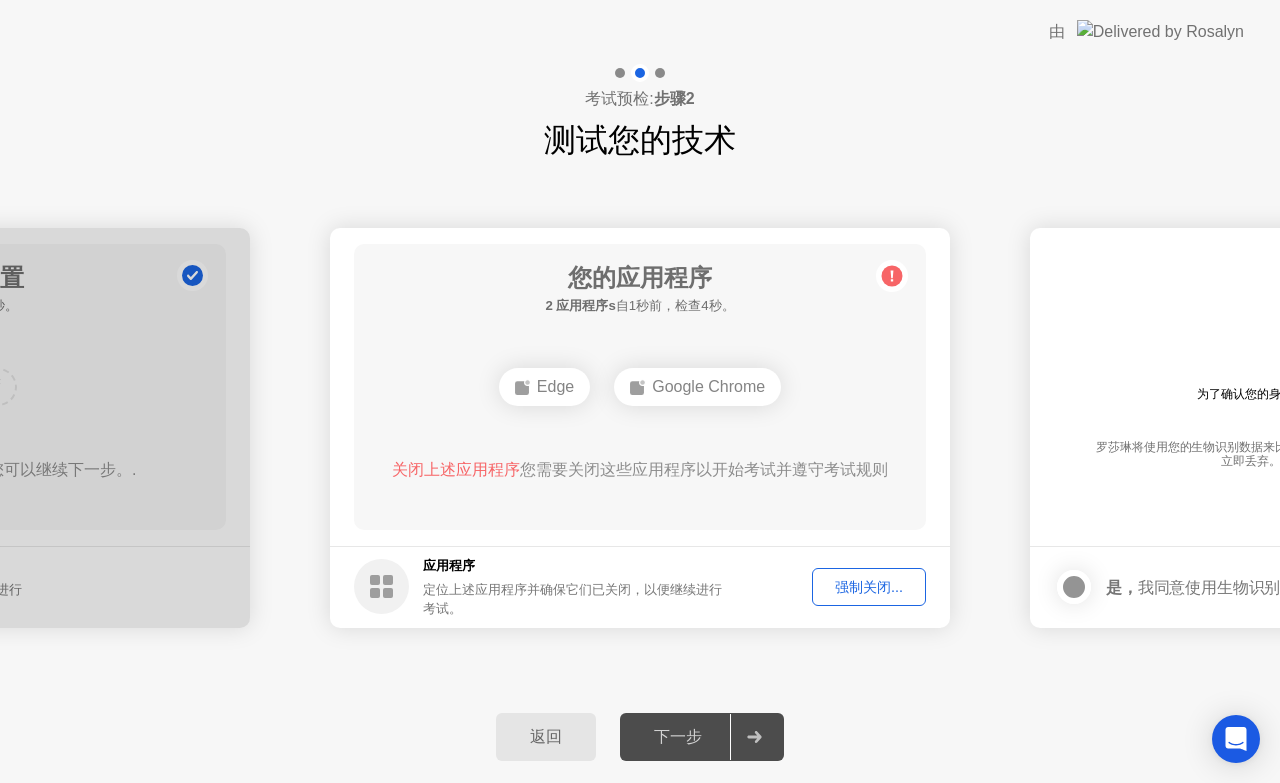 click on "强制关闭..." 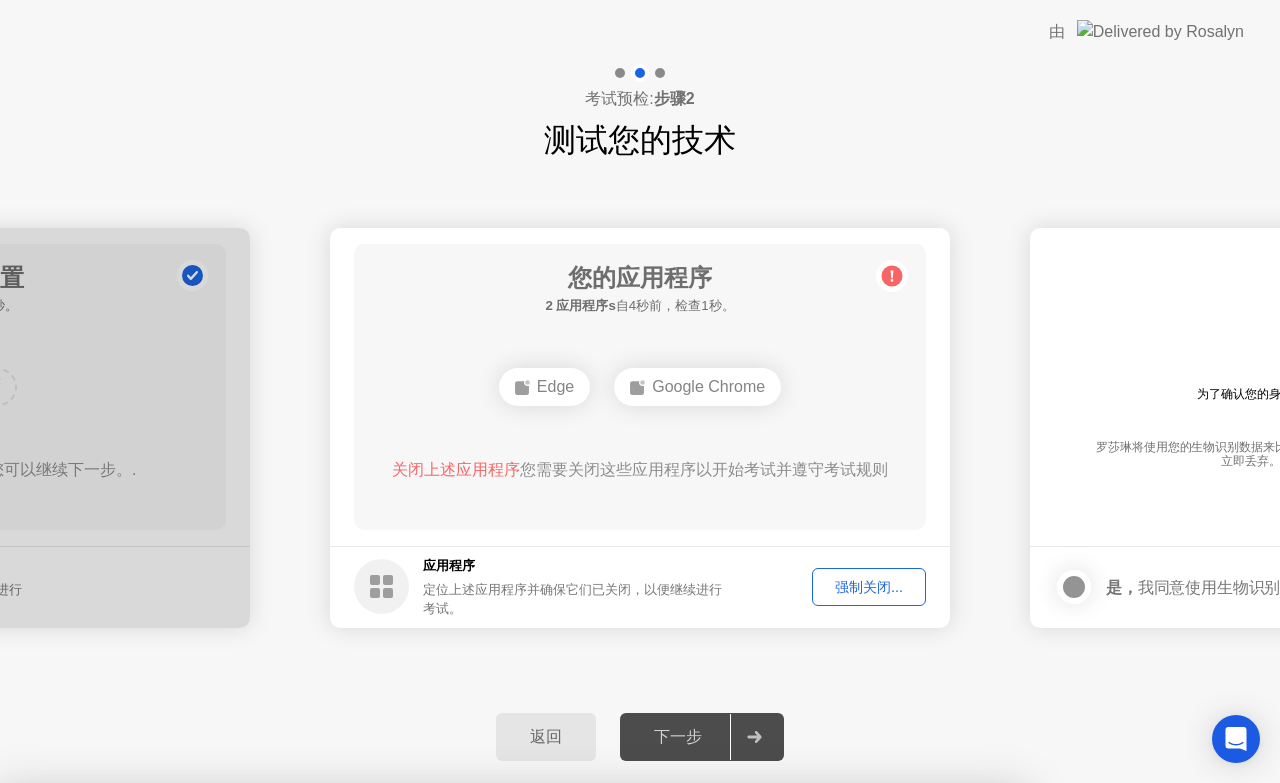 click on "Edge" at bounding box center [416, 992] 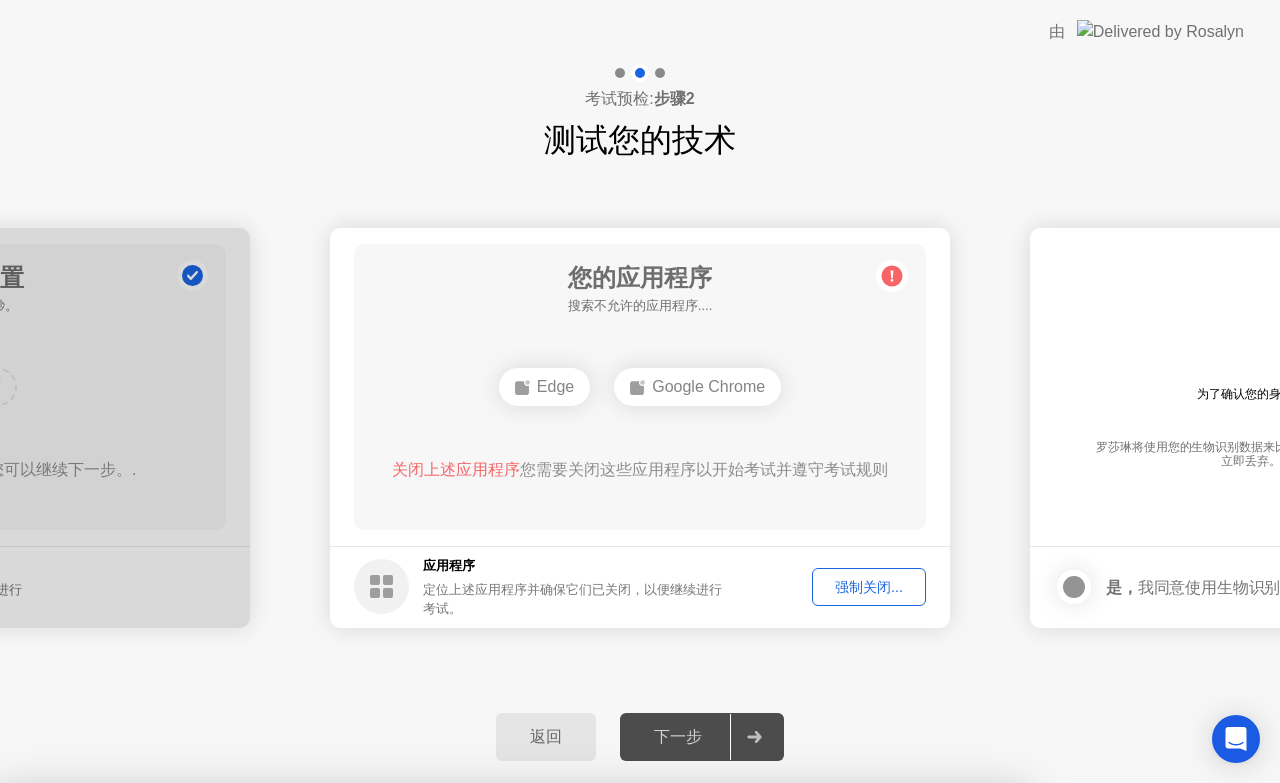 click on "Google Chrome" at bounding box center (569, 992) 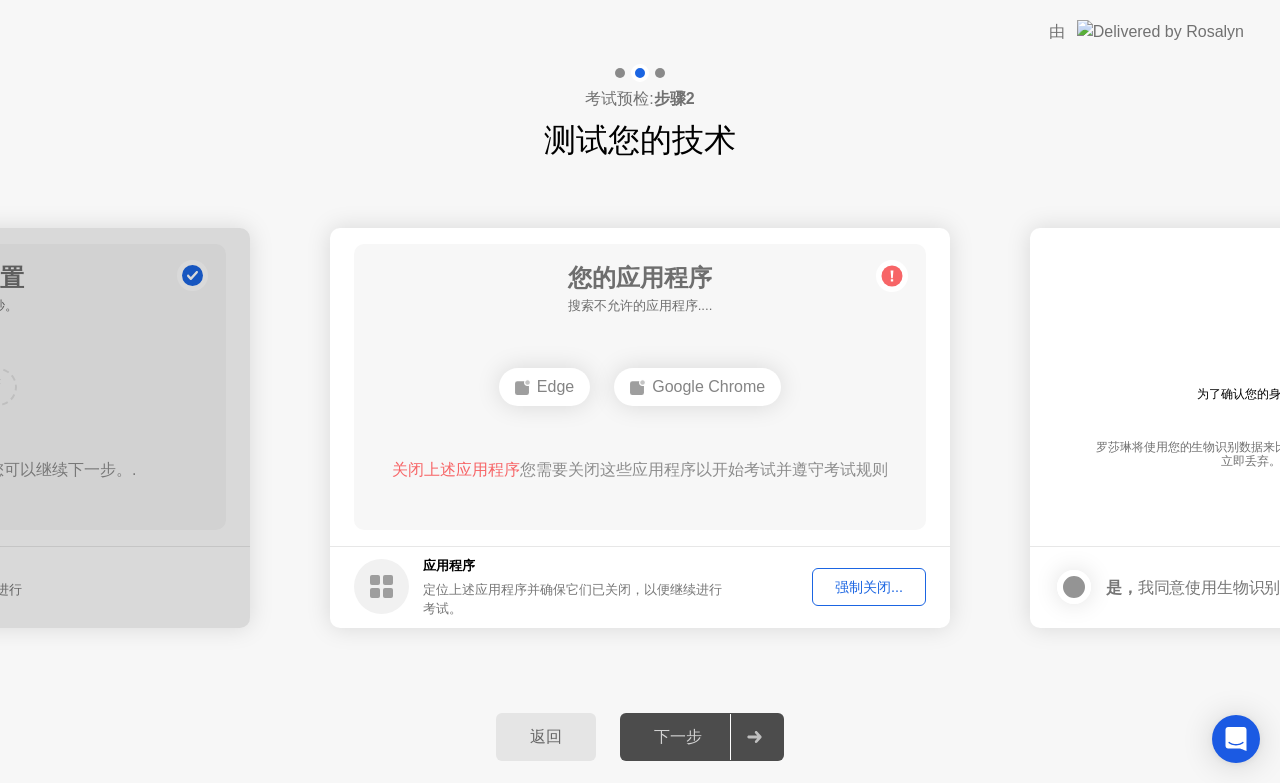 click on "下一步" 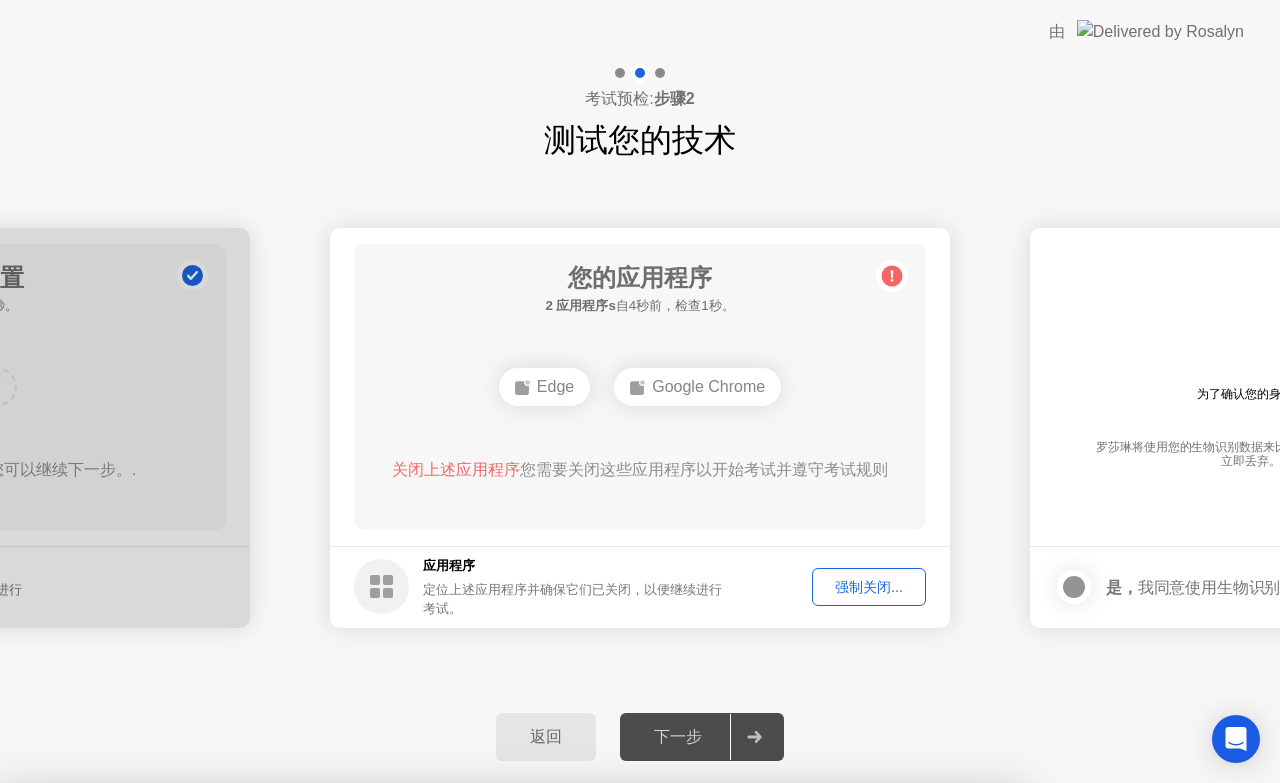 click on "关闭" at bounding box center [438, 1020] 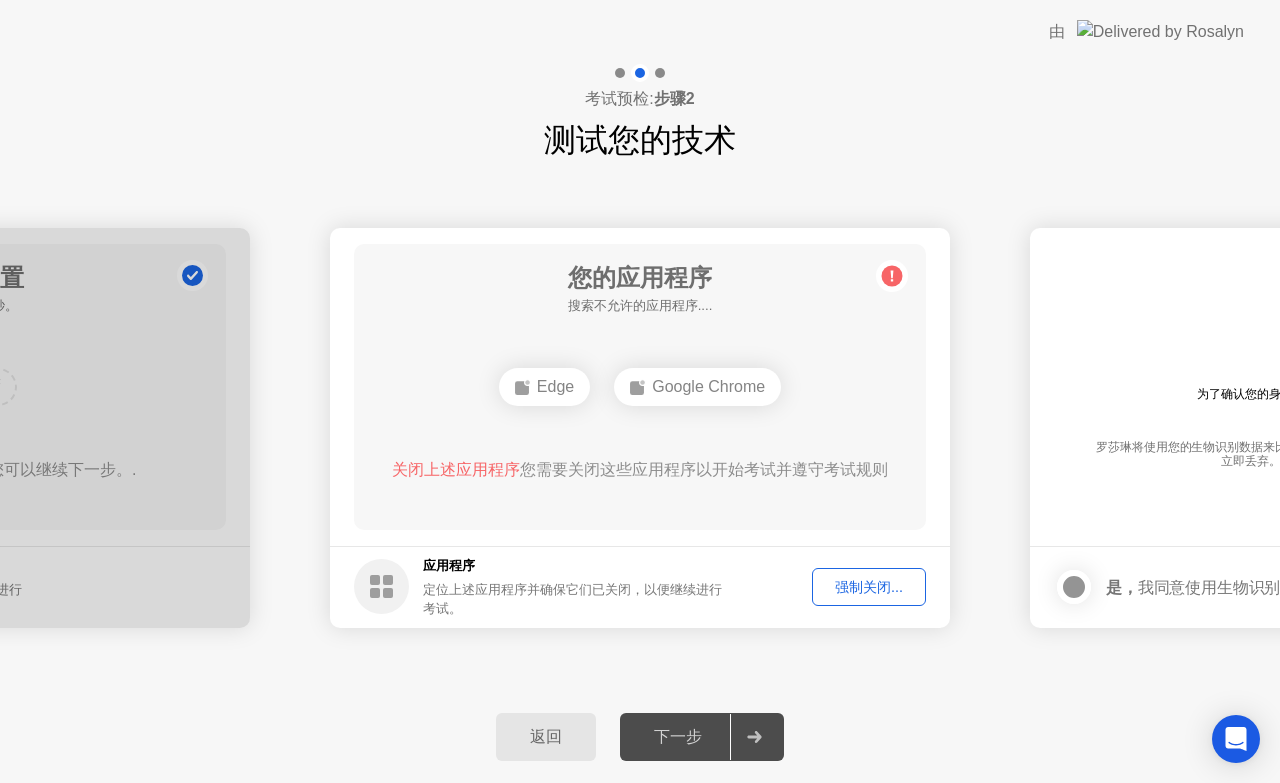 click on "强制关闭..." 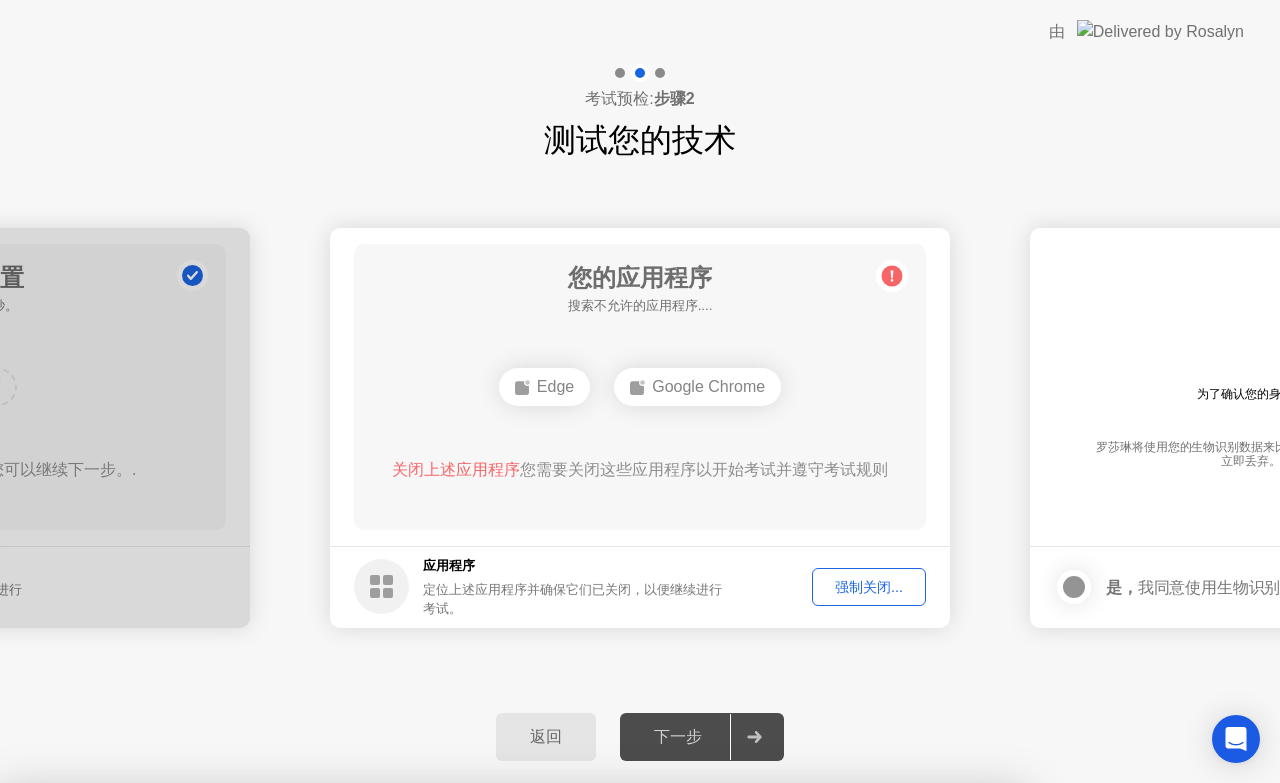 drag, startPoint x: 549, startPoint y: 451, endPoint x: 640, endPoint y: 455, distance: 91.08787 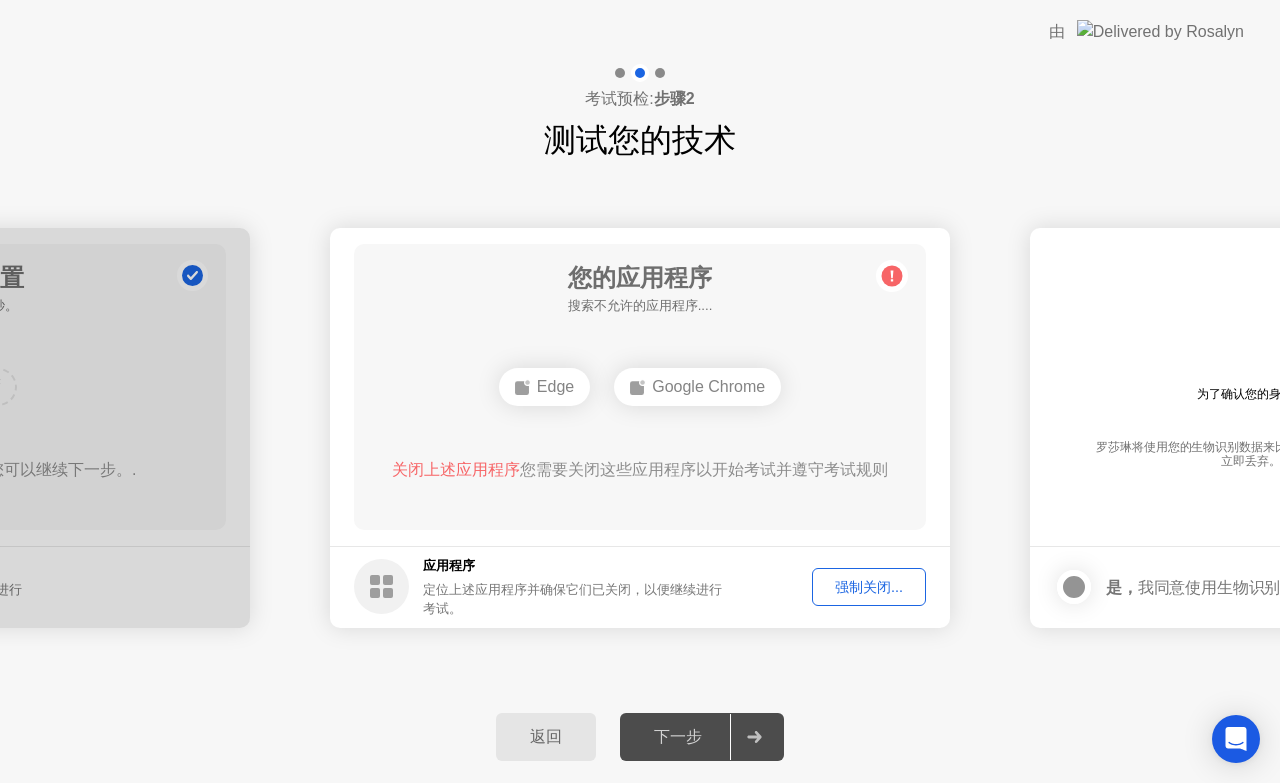 click on "强制关闭..." 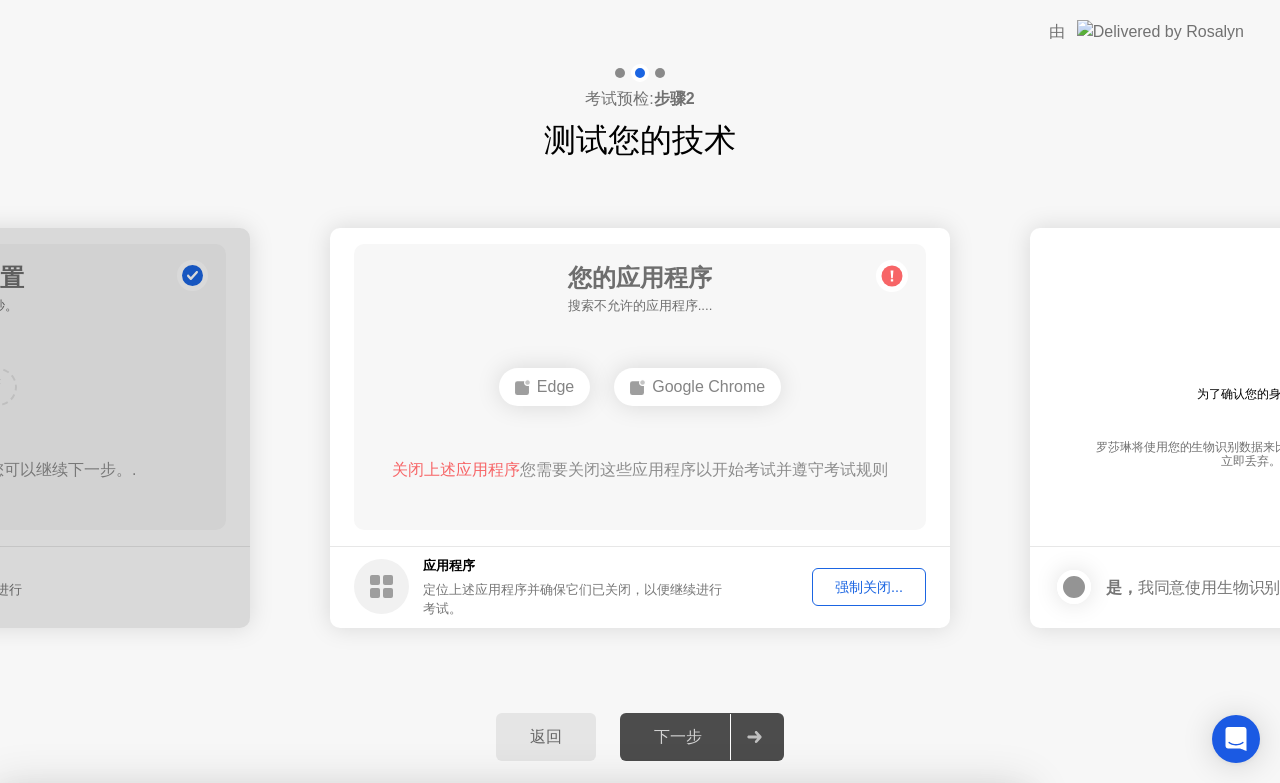 click on "确认" at bounding box center [571, 1058] 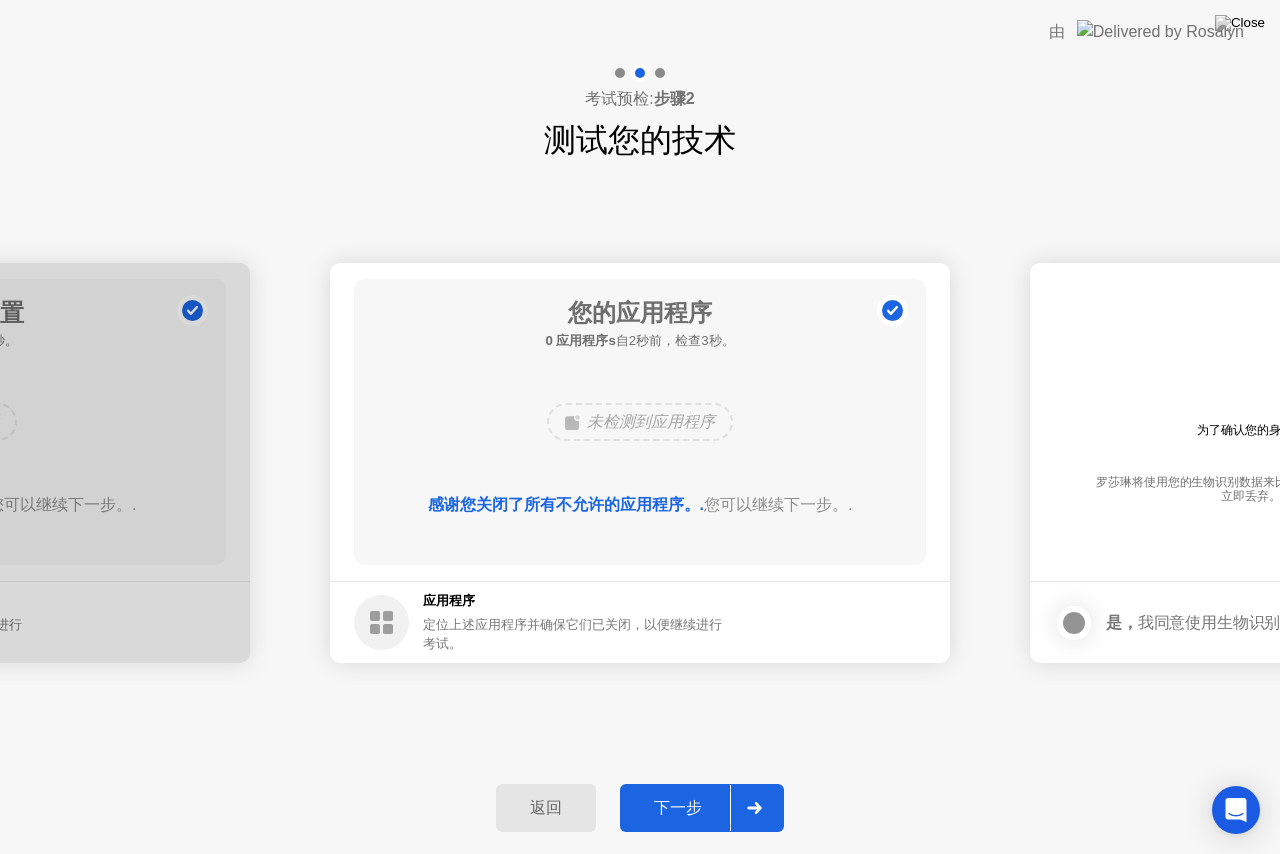 click on "下一步" 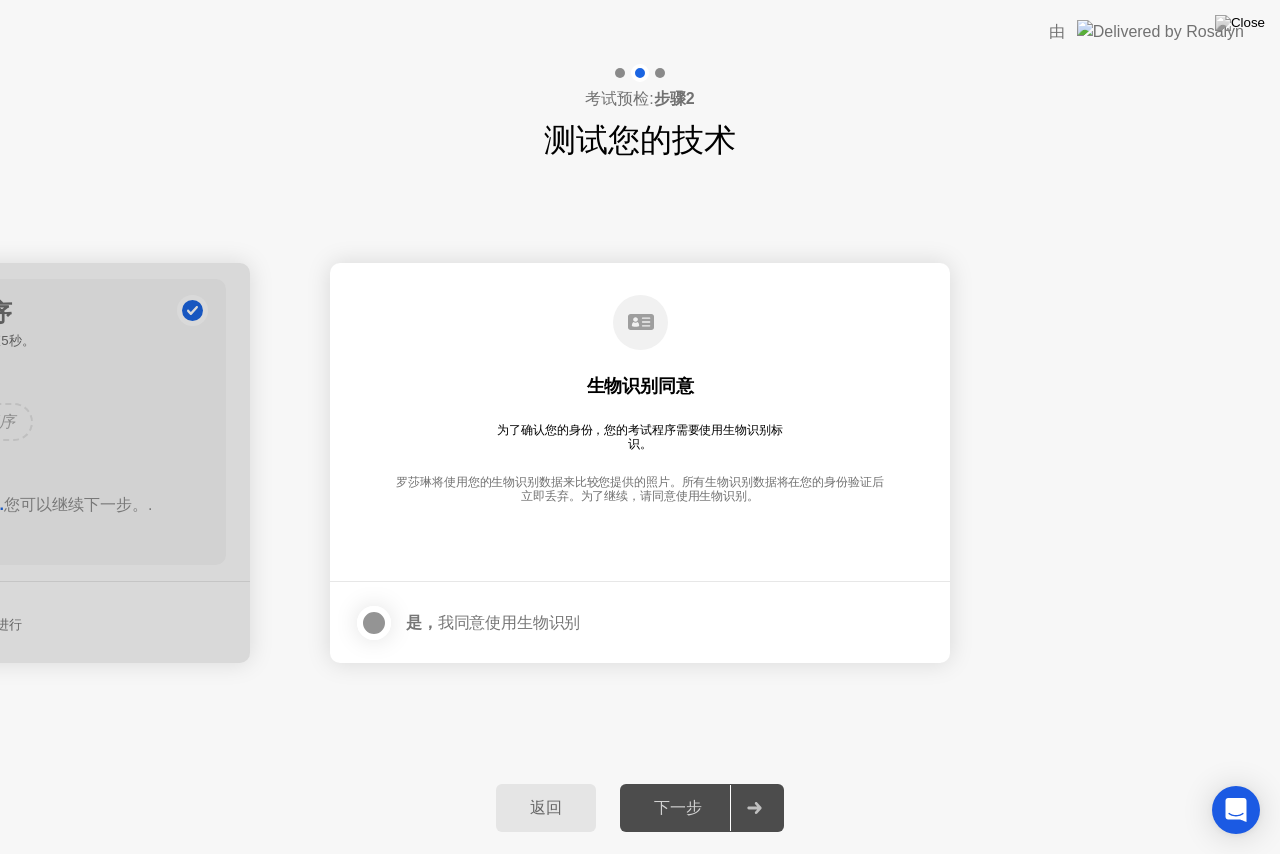 click 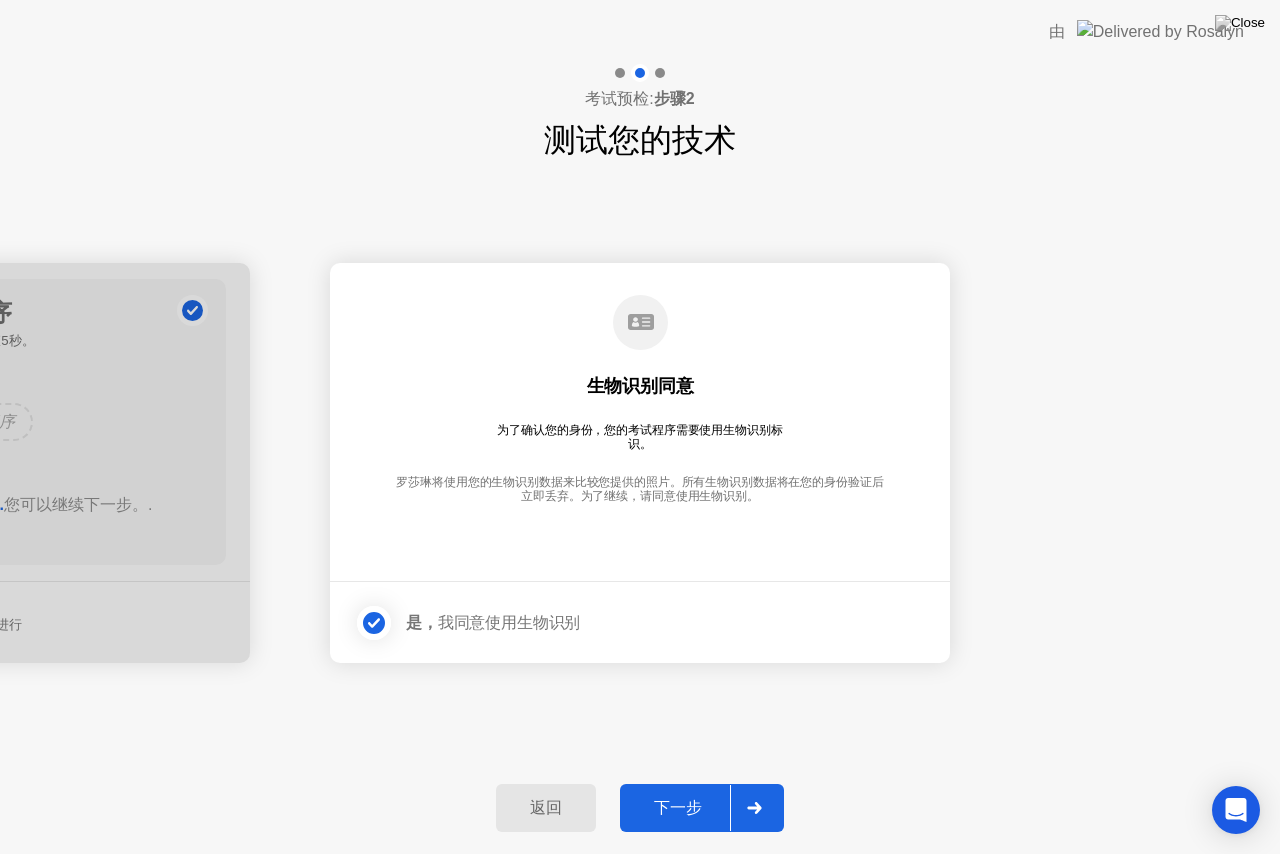 click on "下一步" 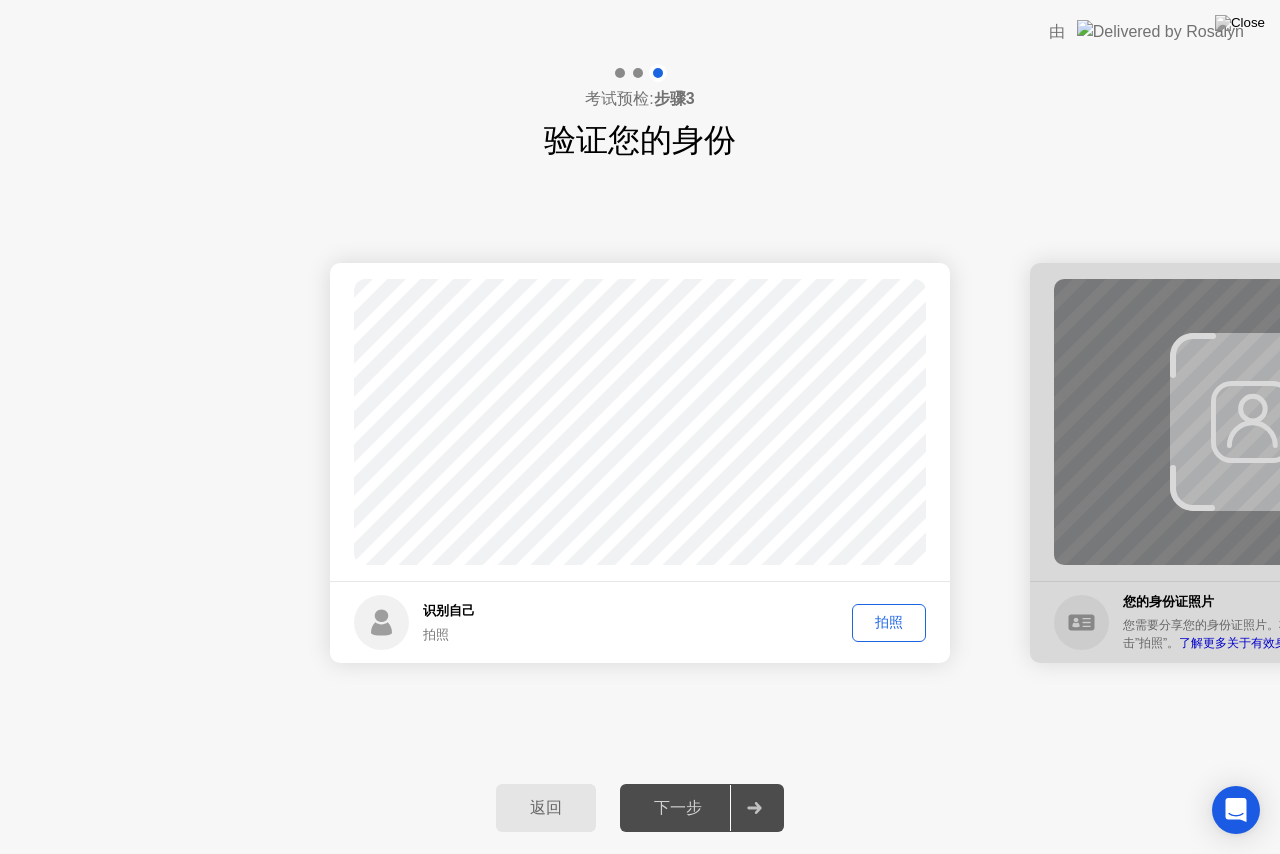 click on "拍照" 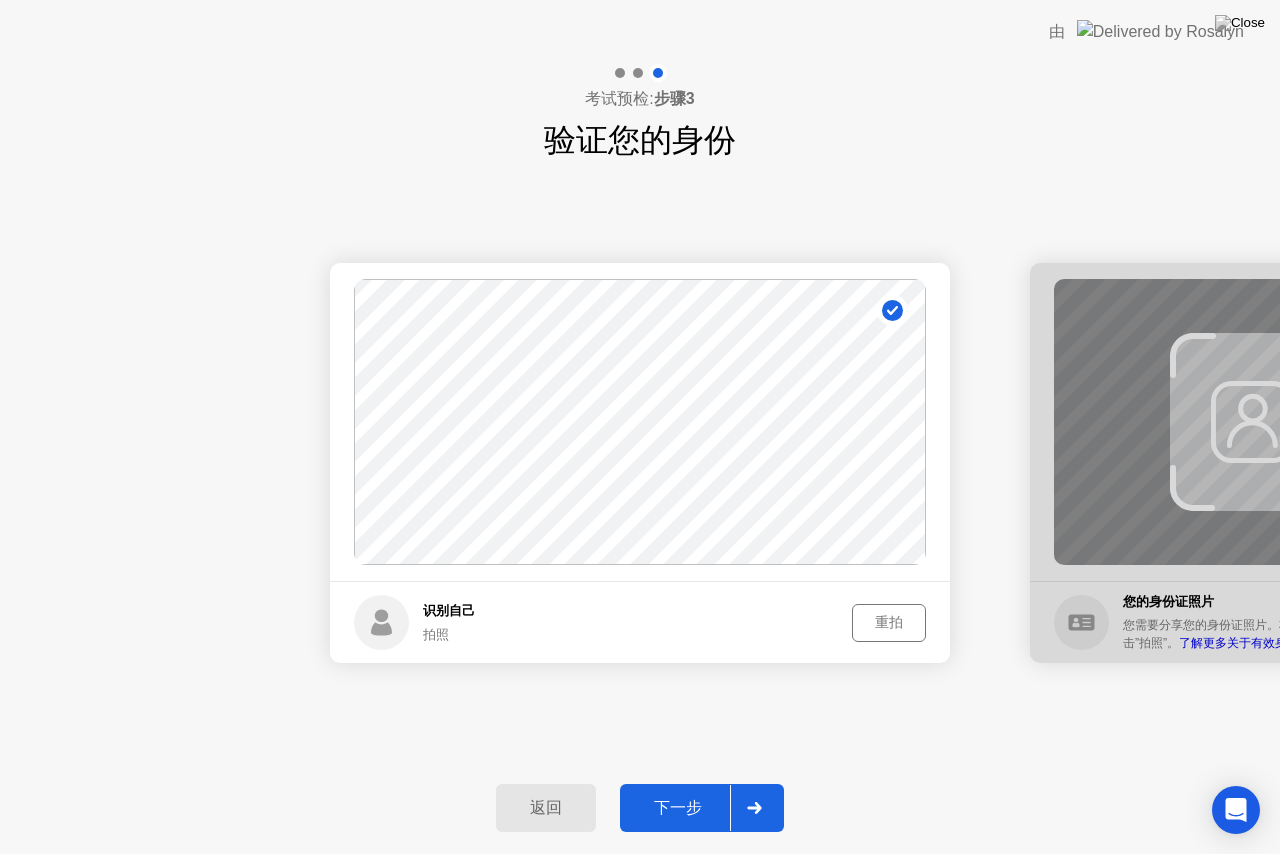 click on "下一步" 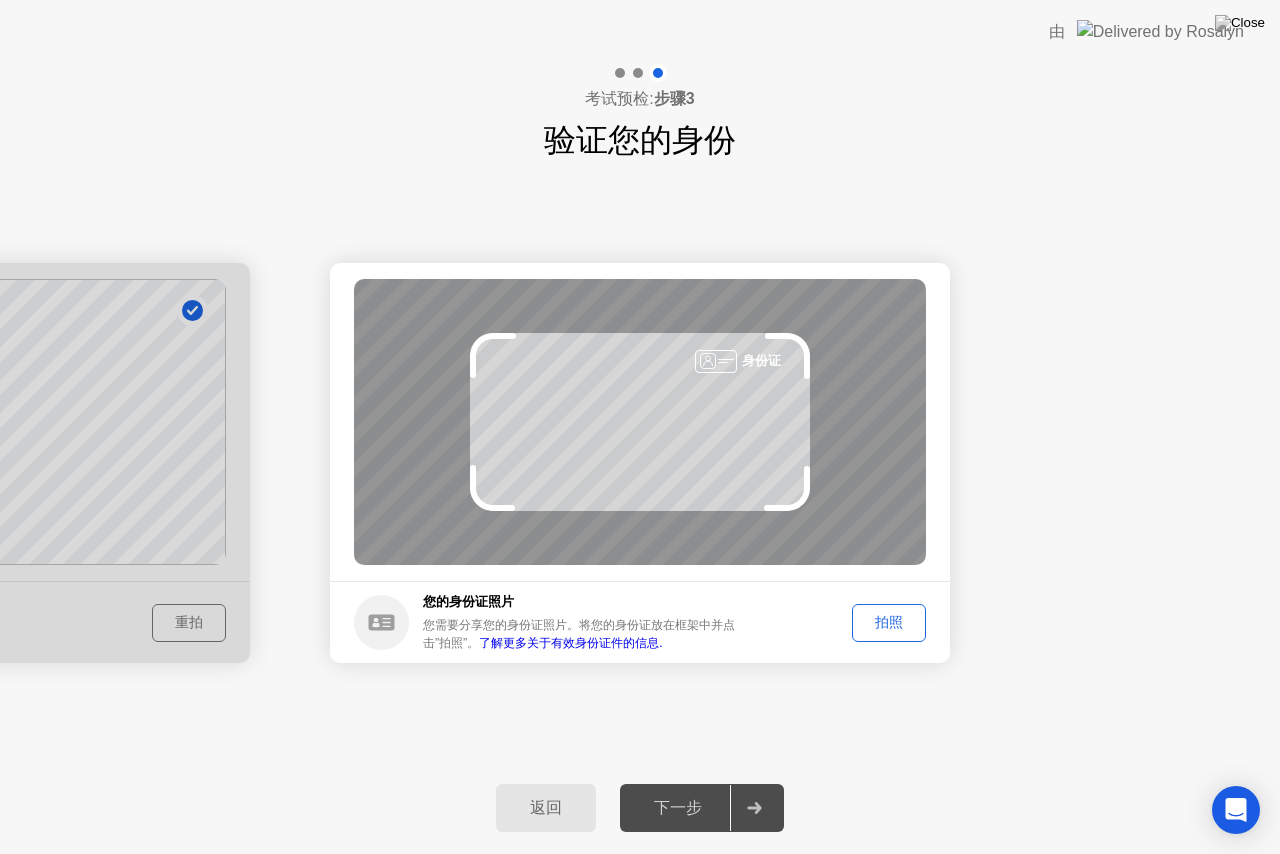 click on "拍照" 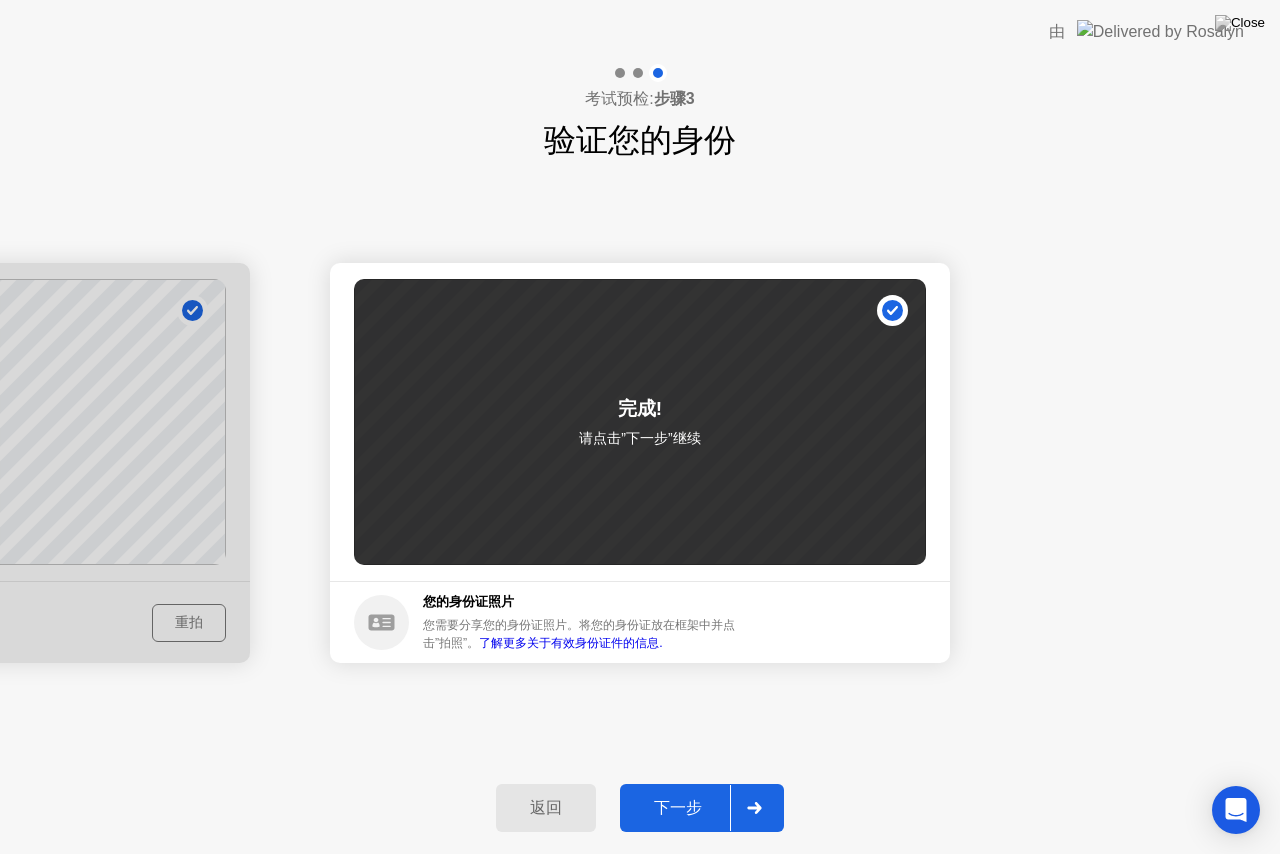 click on "下一步" 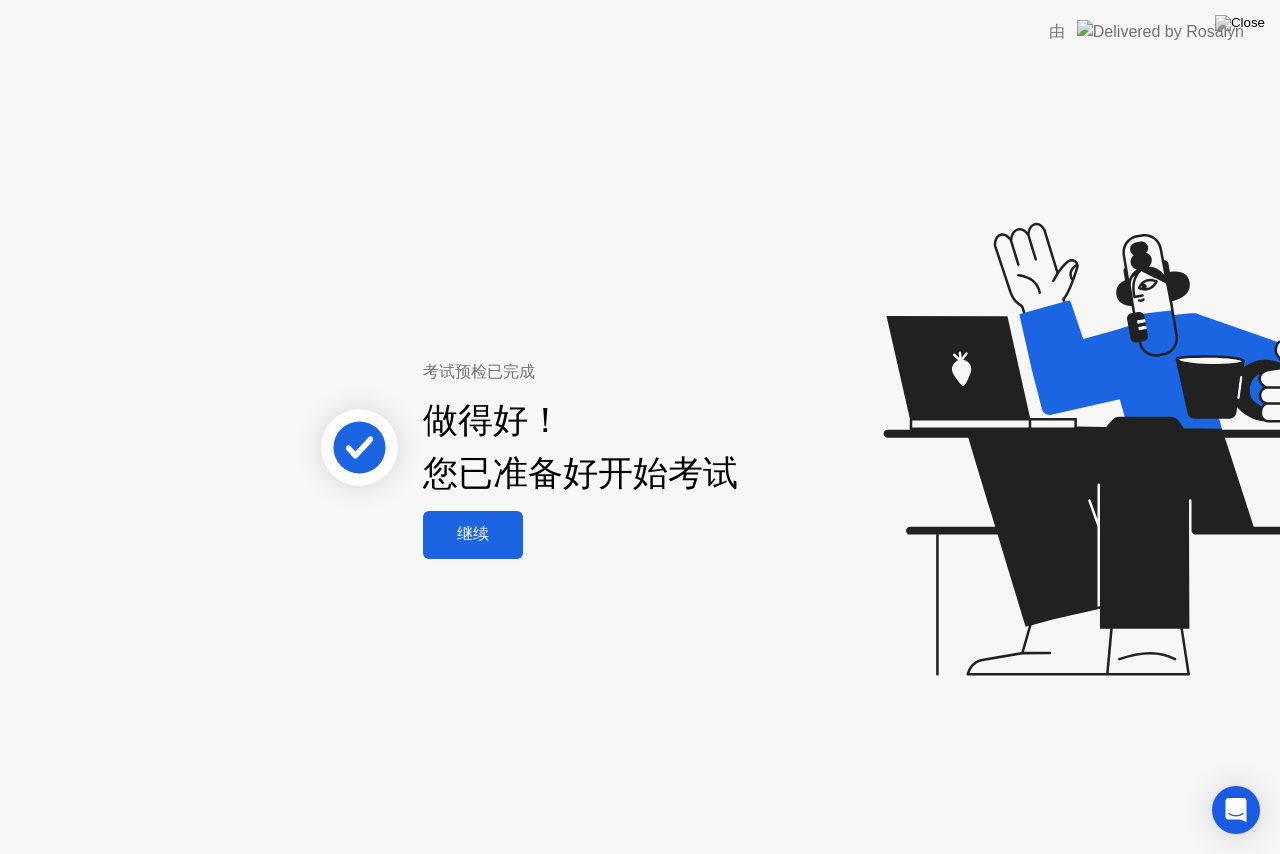 click on "继续" 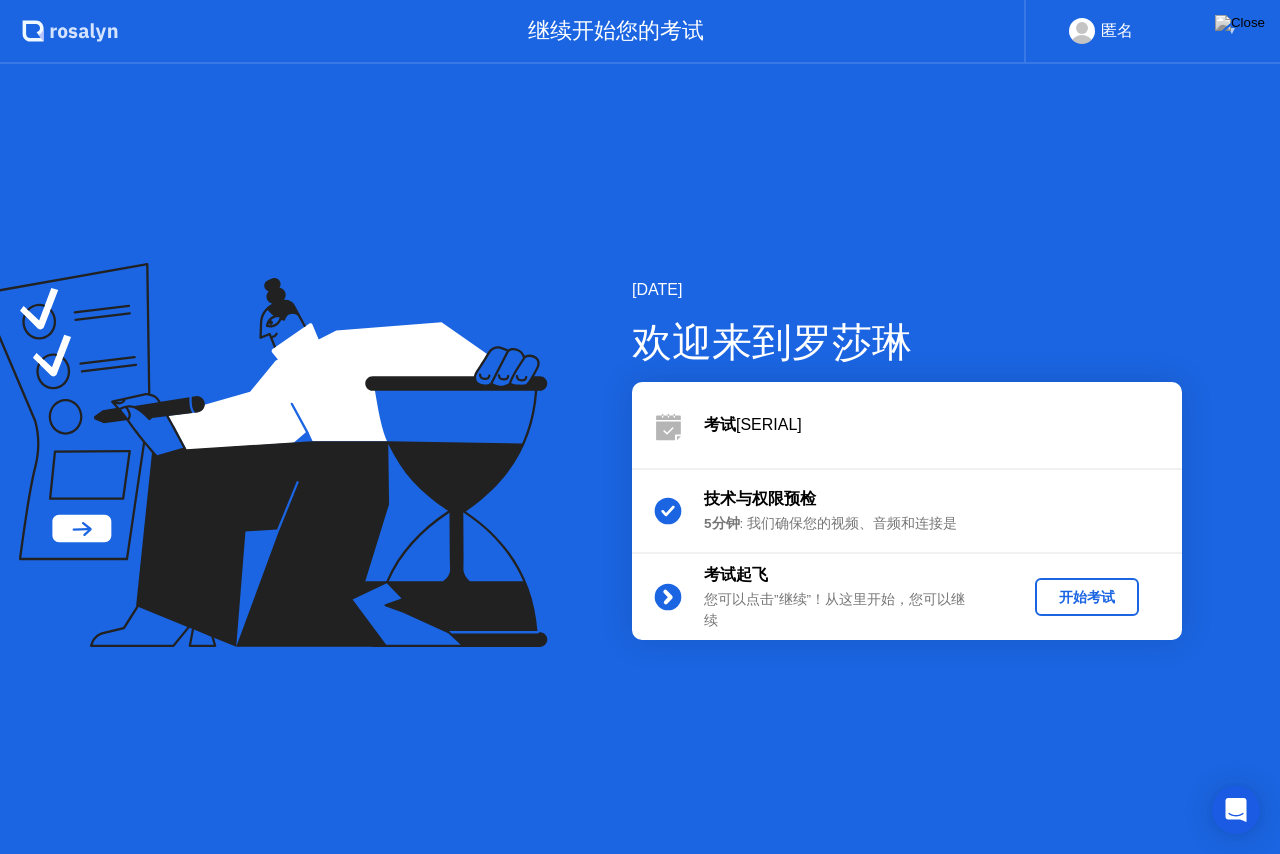 click on "开始考试" 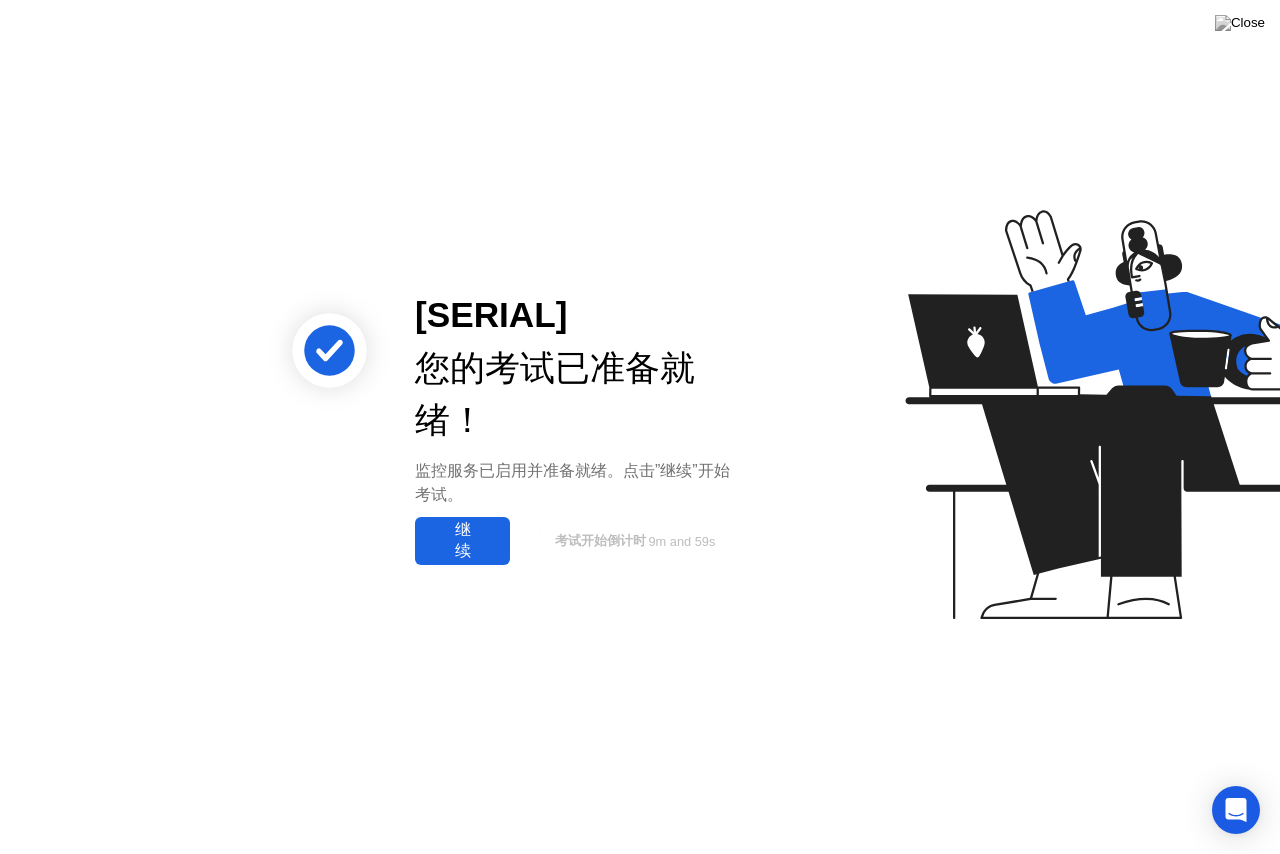 click on "继续" 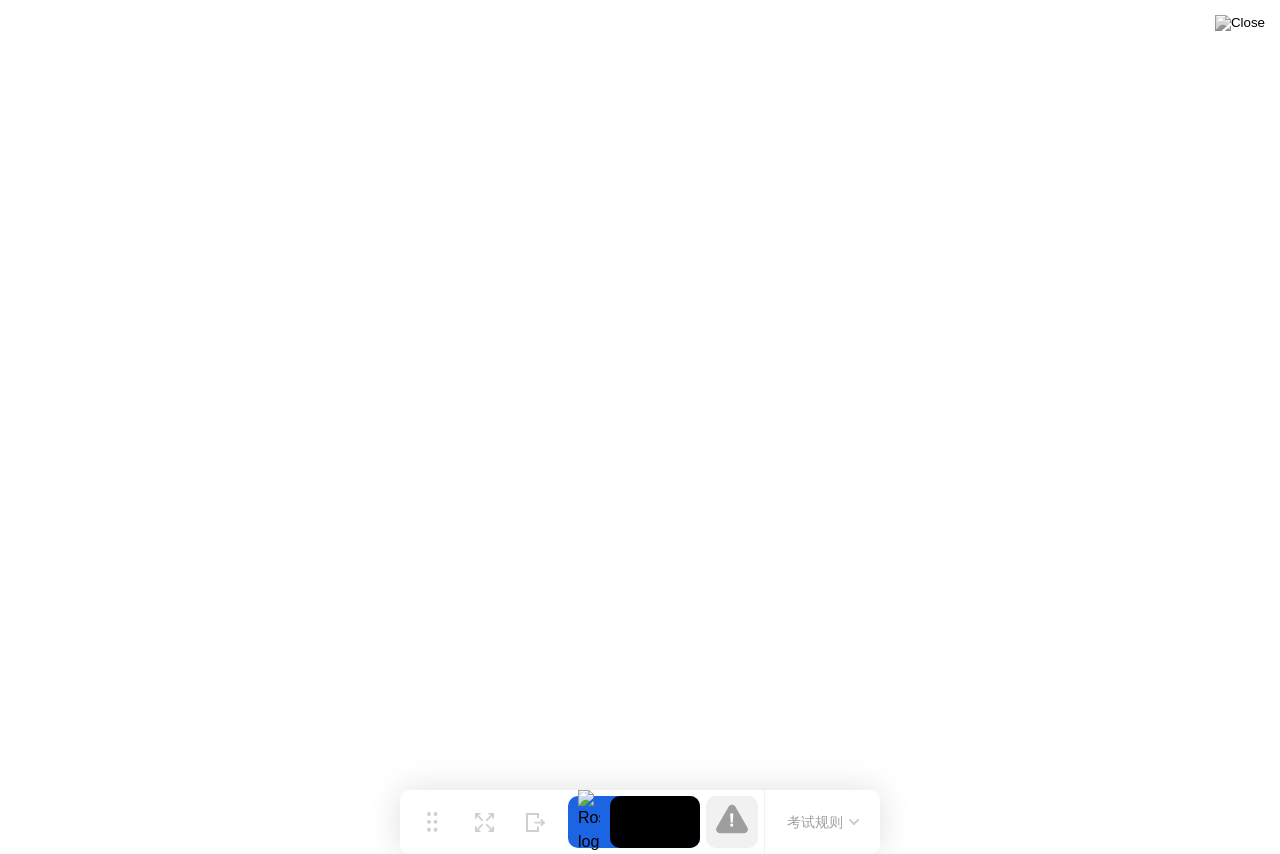 click on "考试规则" 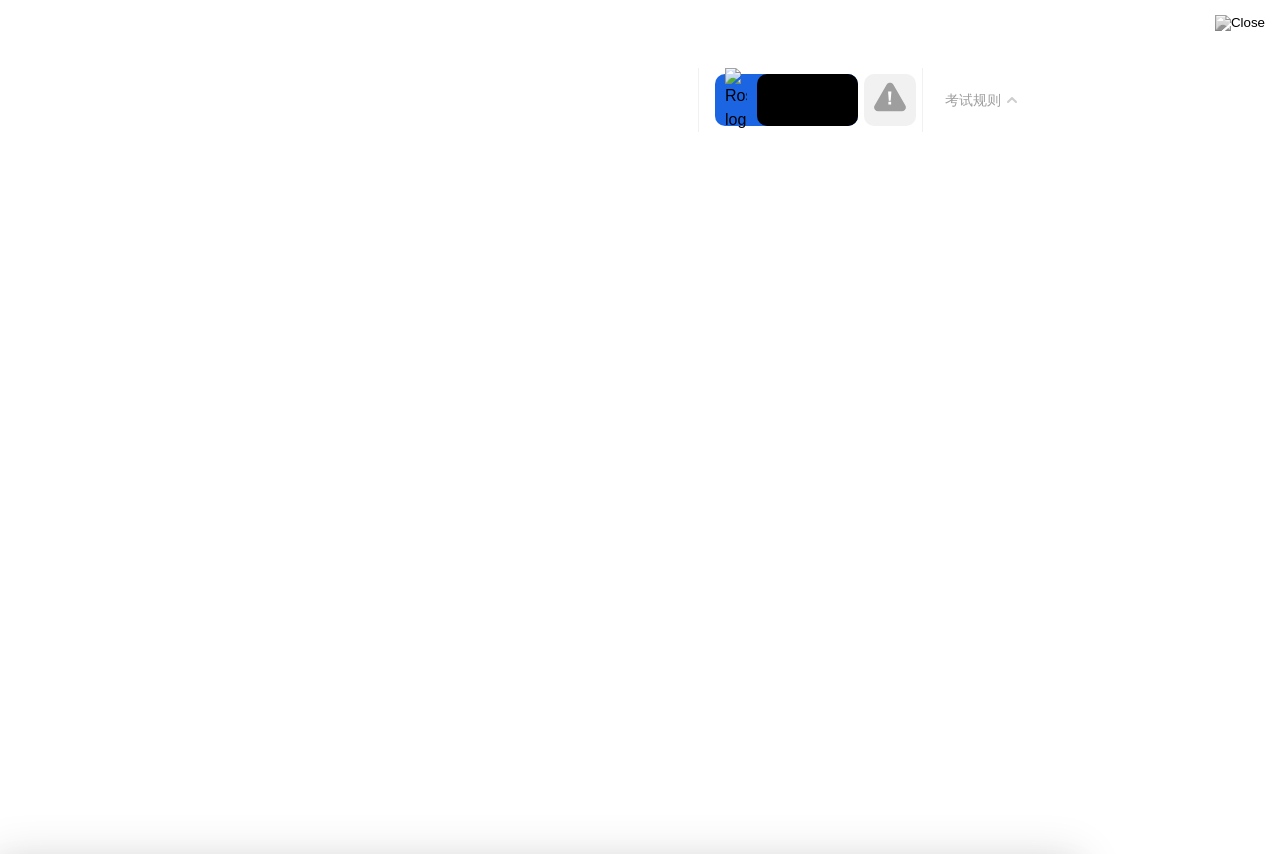 click on "明白了!" at bounding box center [537, 1528] 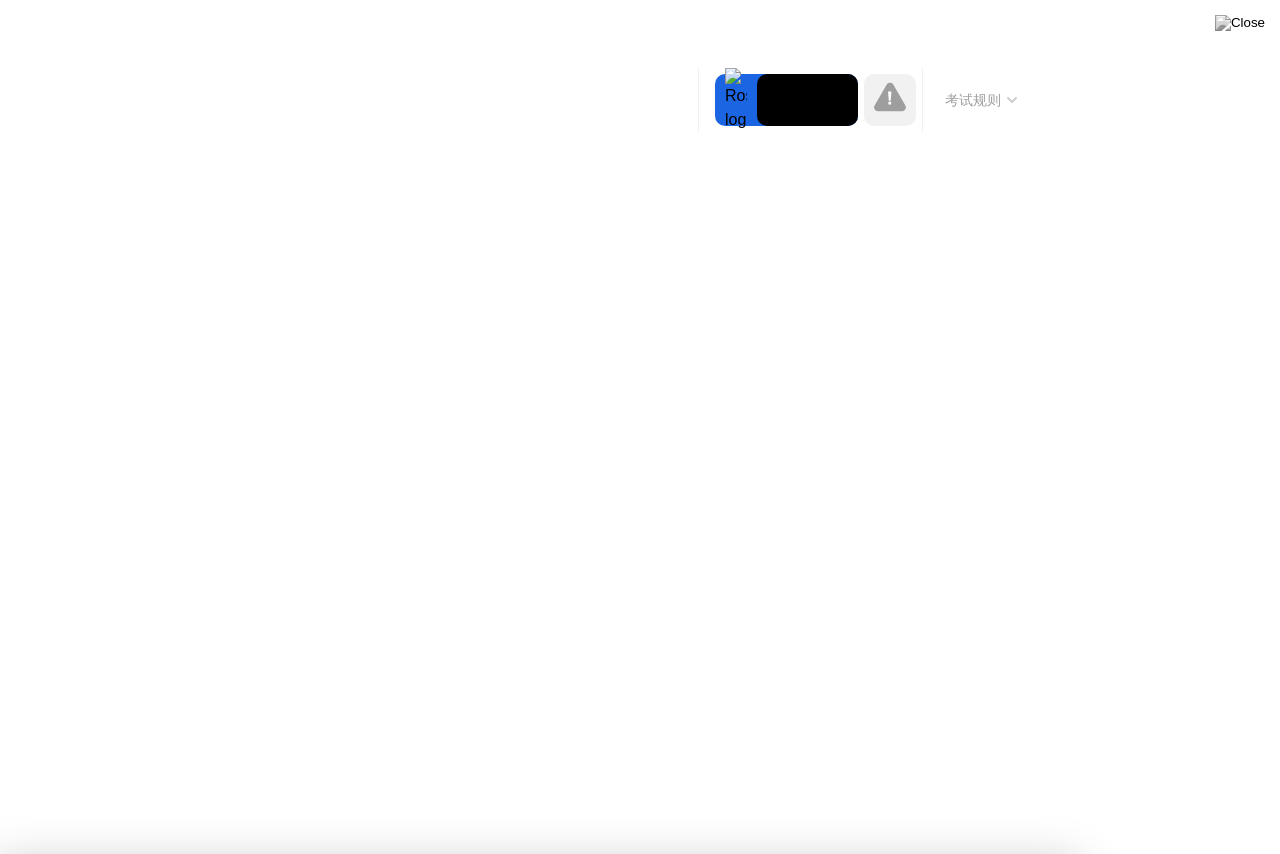 click on "明白了!" at bounding box center [624, 1387] 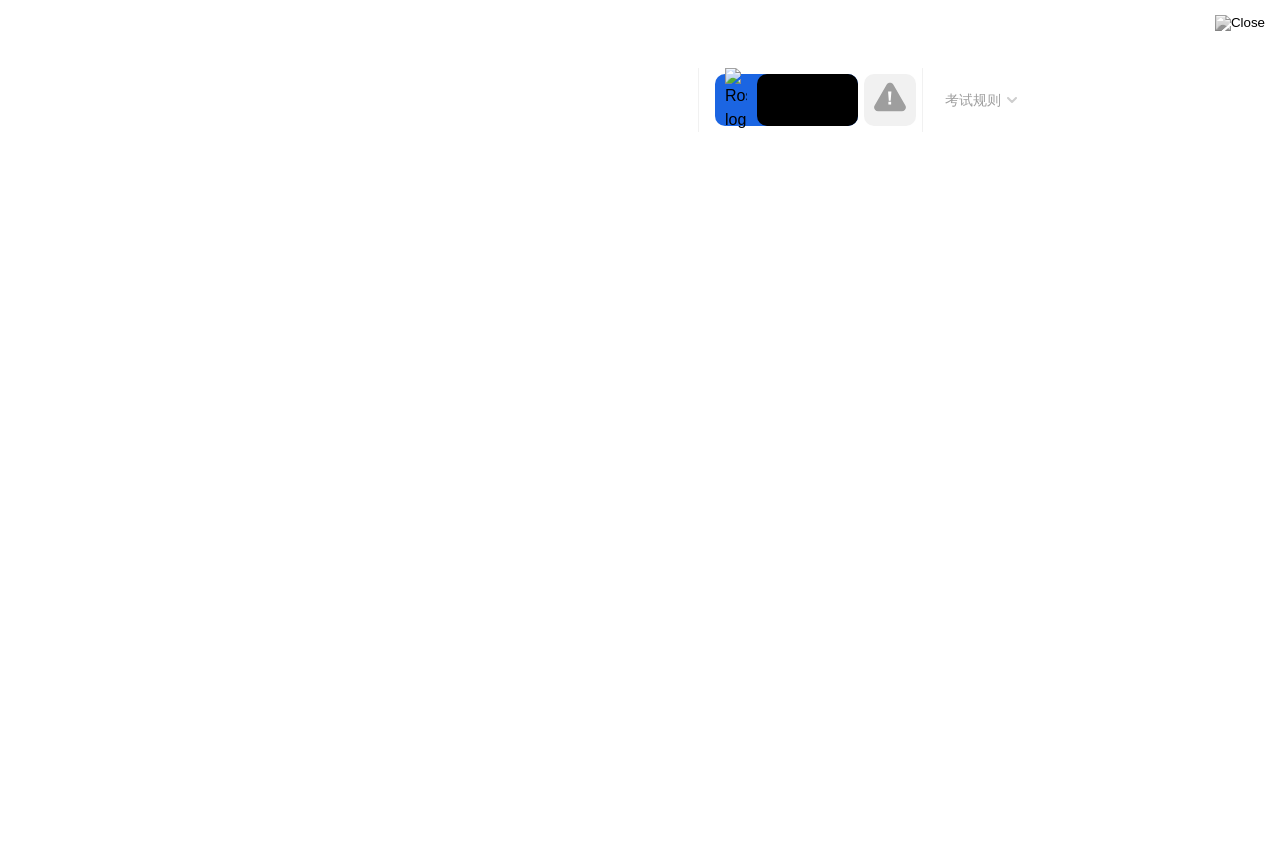 click on "明白了!" at bounding box center (624, 1387) 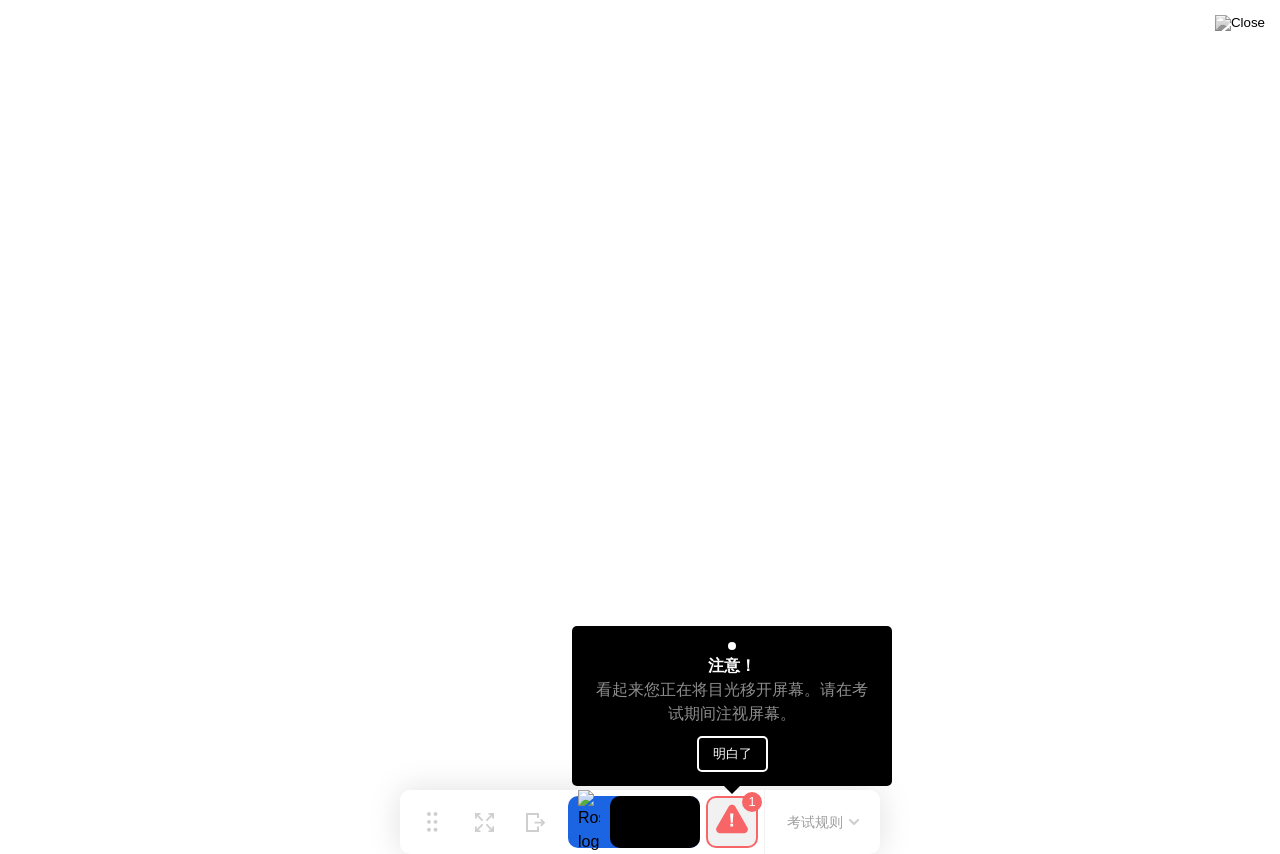 click on "明白了" 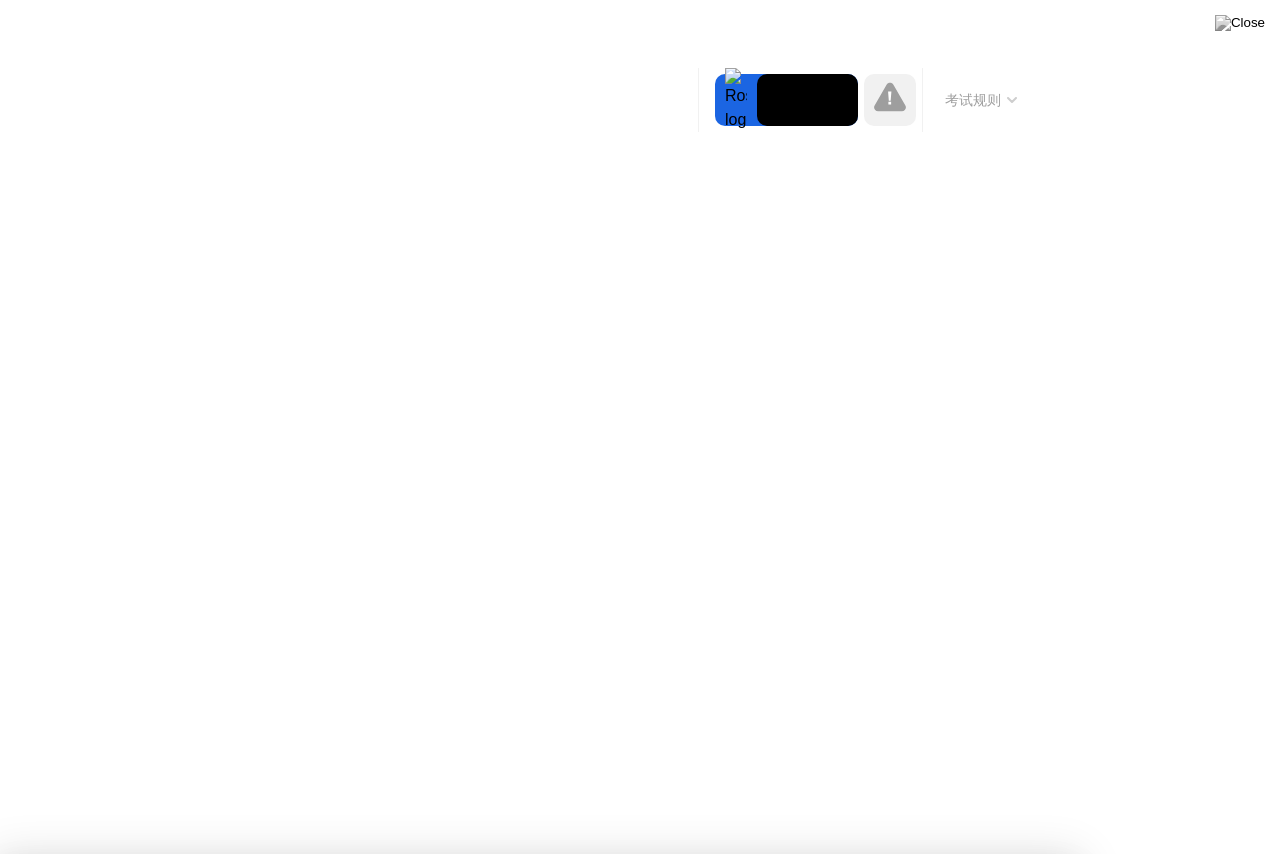 click on "明白了!" at bounding box center (624, 1387) 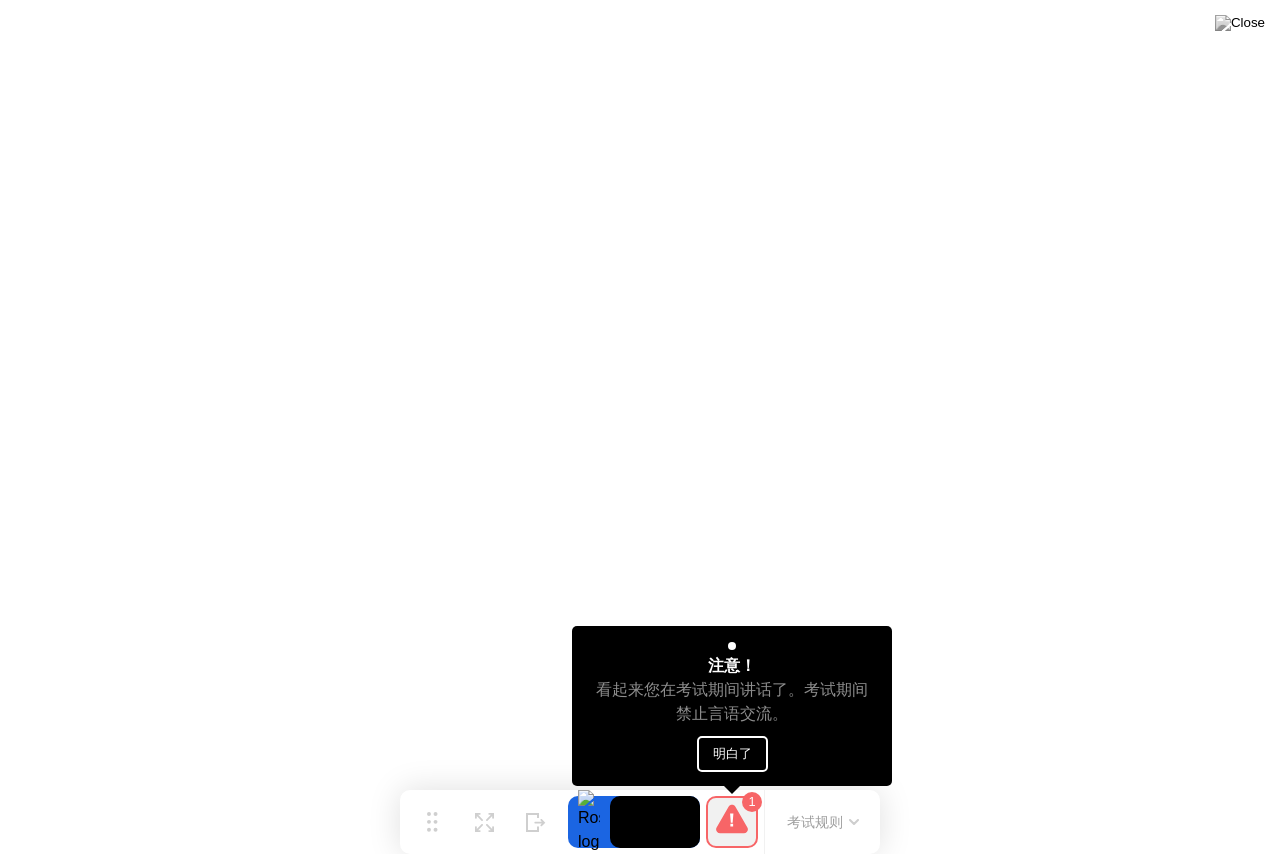 click on "明白了" 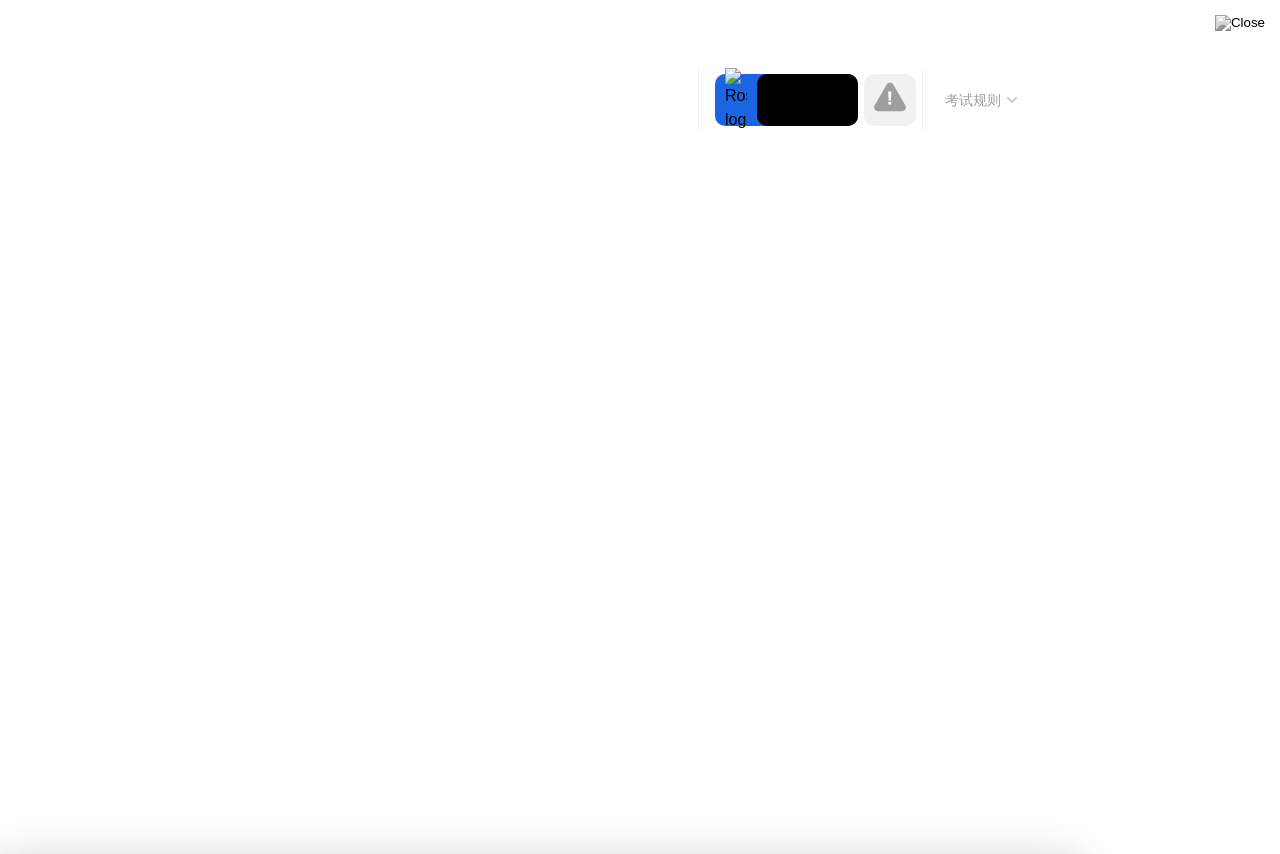 click on "明白了!" at bounding box center (624, 1387) 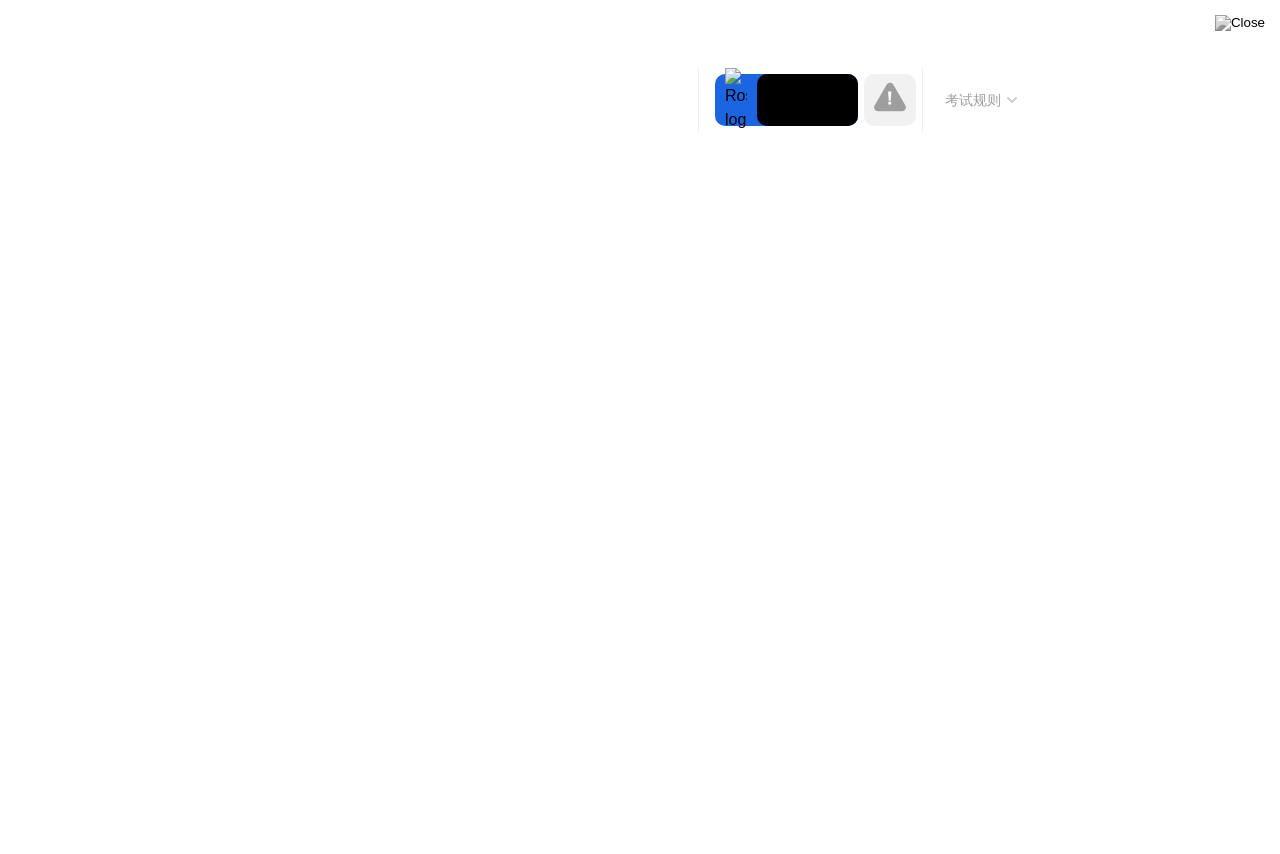 click on "注意！ 考官在您的会话中审查了一个标记的事件，并想让您知道以下内容: 看起来您正在将目光移开屏幕。请在考试期间注视屏幕。
明白了!" at bounding box center [537, 1245] 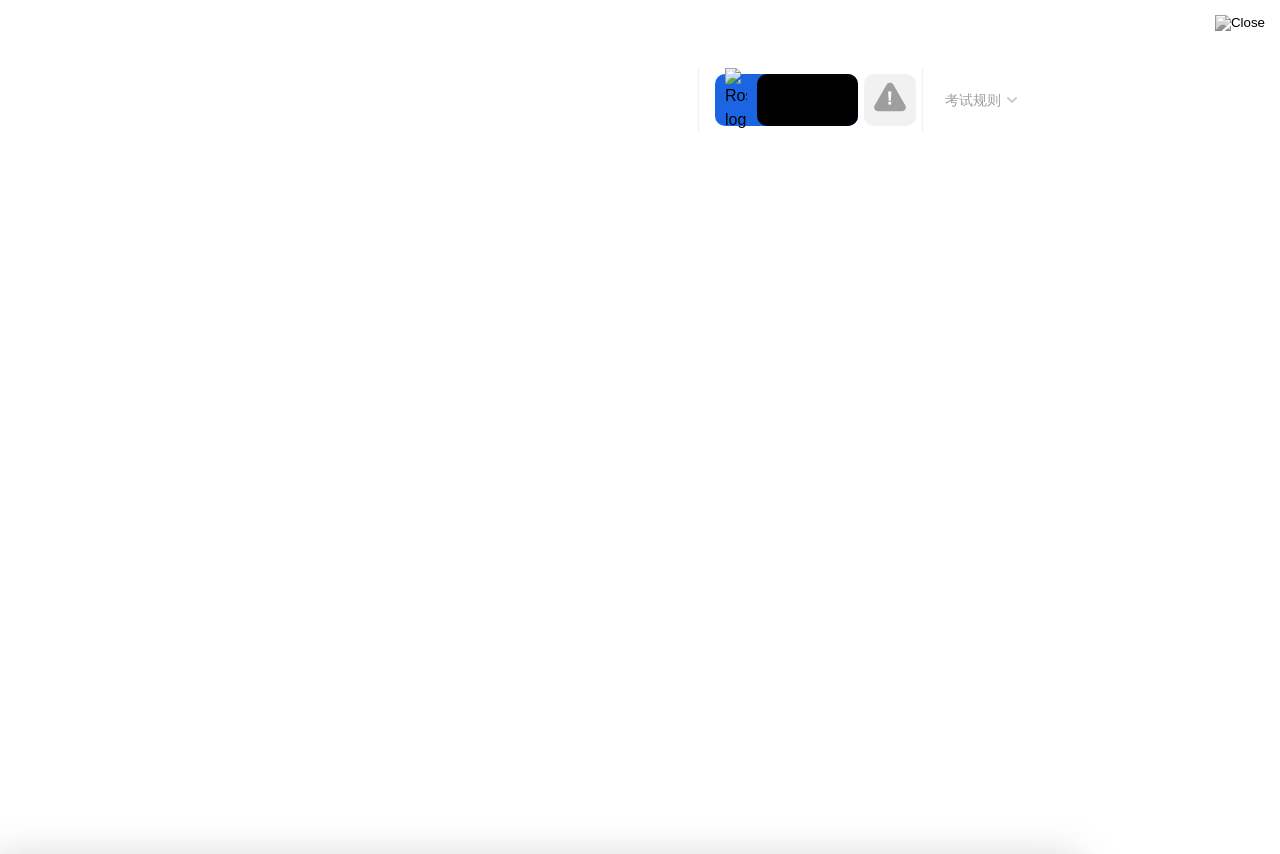 click on "明白了!" at bounding box center [624, 1387] 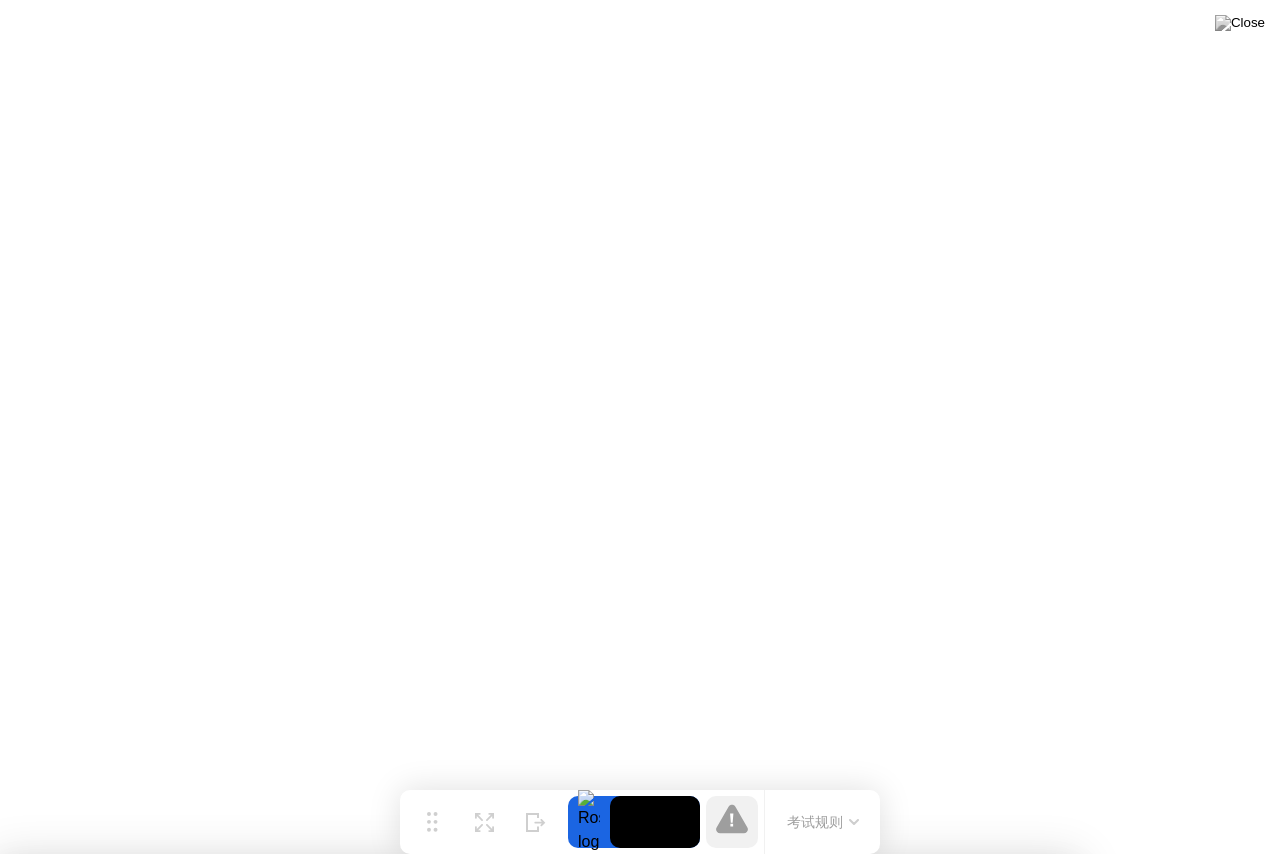 drag, startPoint x: 596, startPoint y: 276, endPoint x: 948, endPoint y: 408, distance: 375.93616 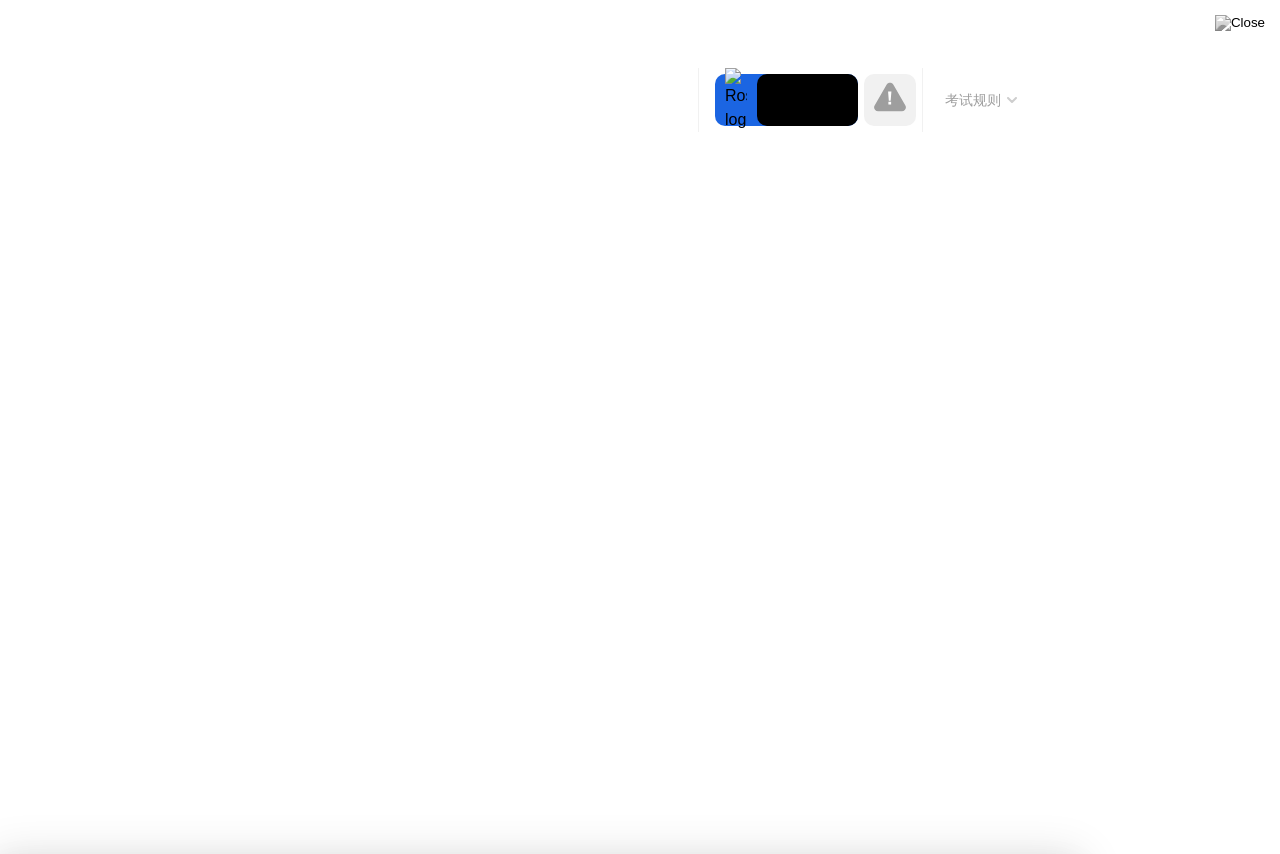 click on "明白了!" at bounding box center (624, 1400) 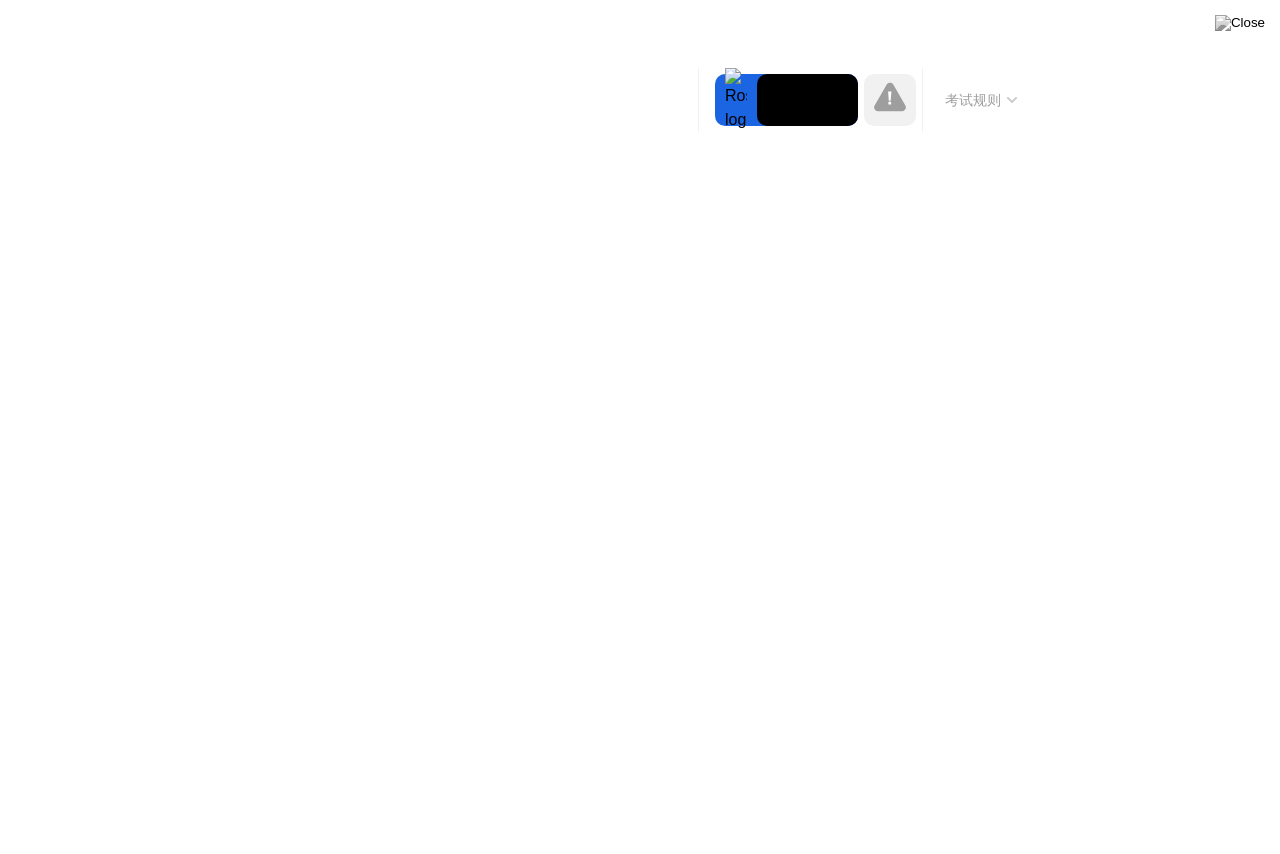 click on "明白了!" at bounding box center (606, 1362) 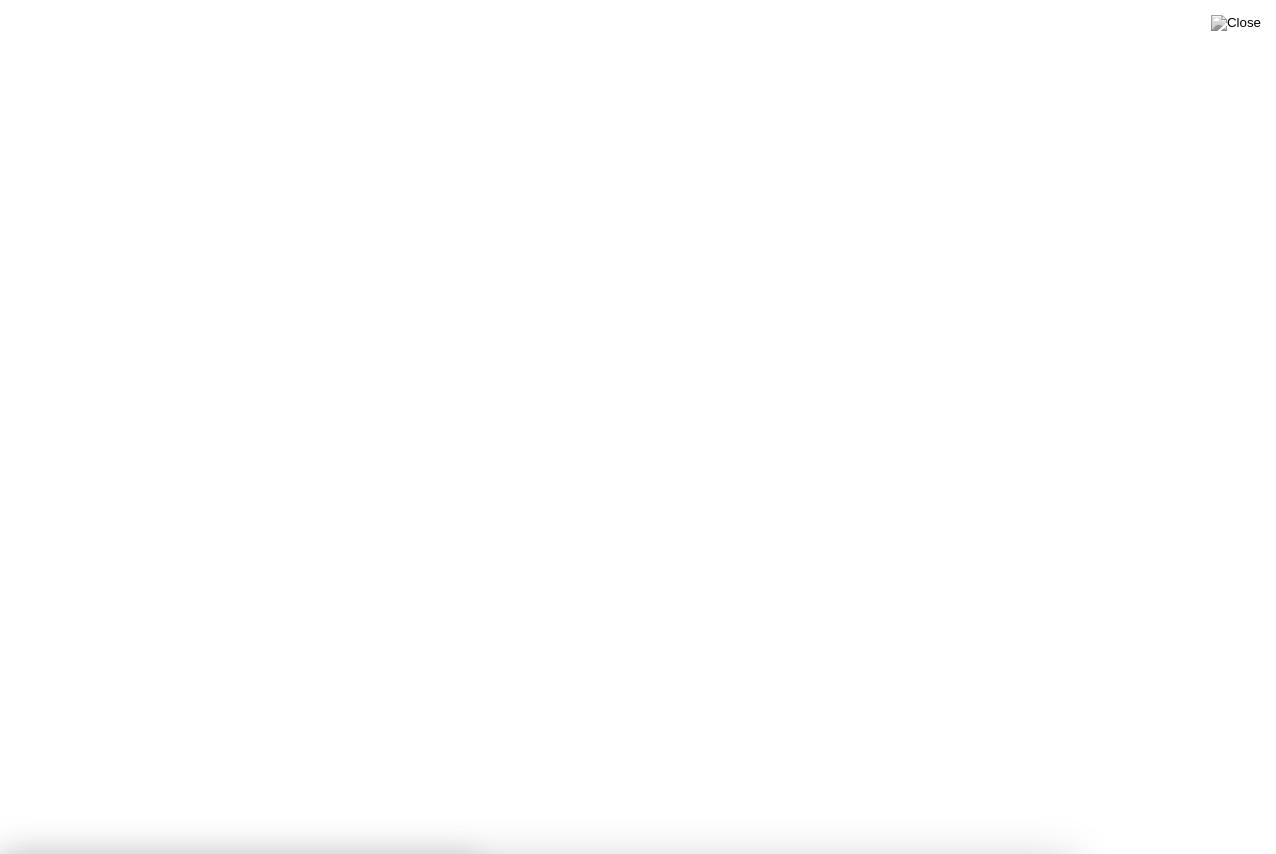 click on "明白了!" at bounding box center (536, 1528) 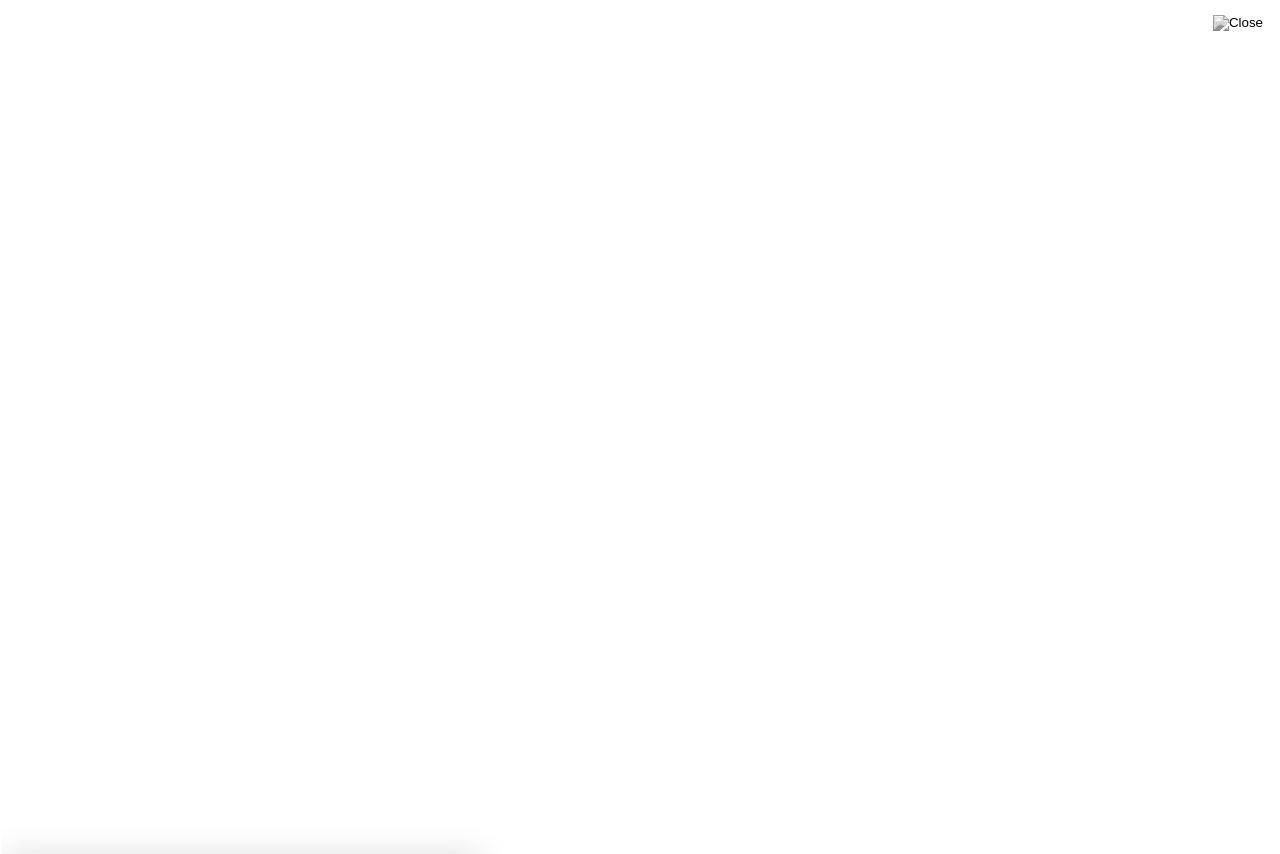 scroll, scrollTop: 64, scrollLeft: 0, axis: vertical 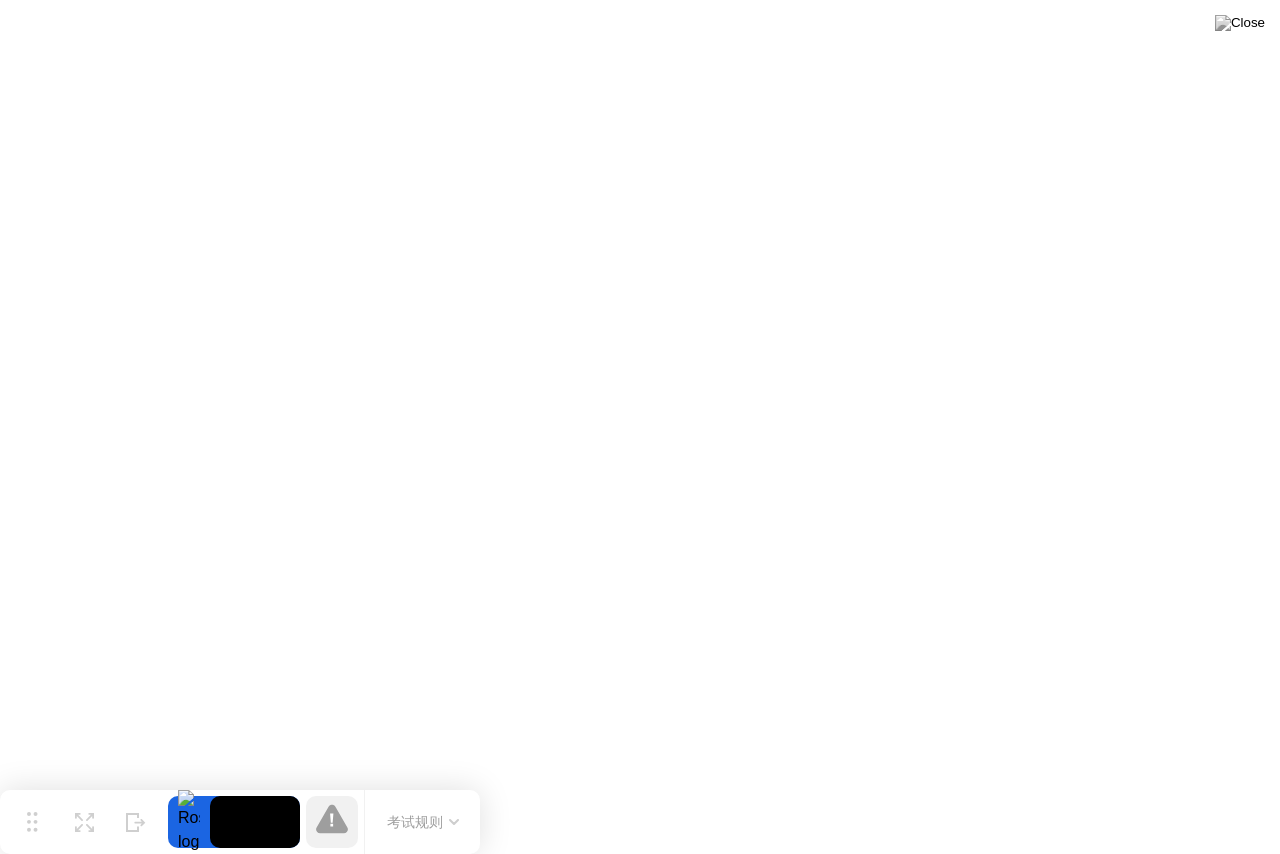 click 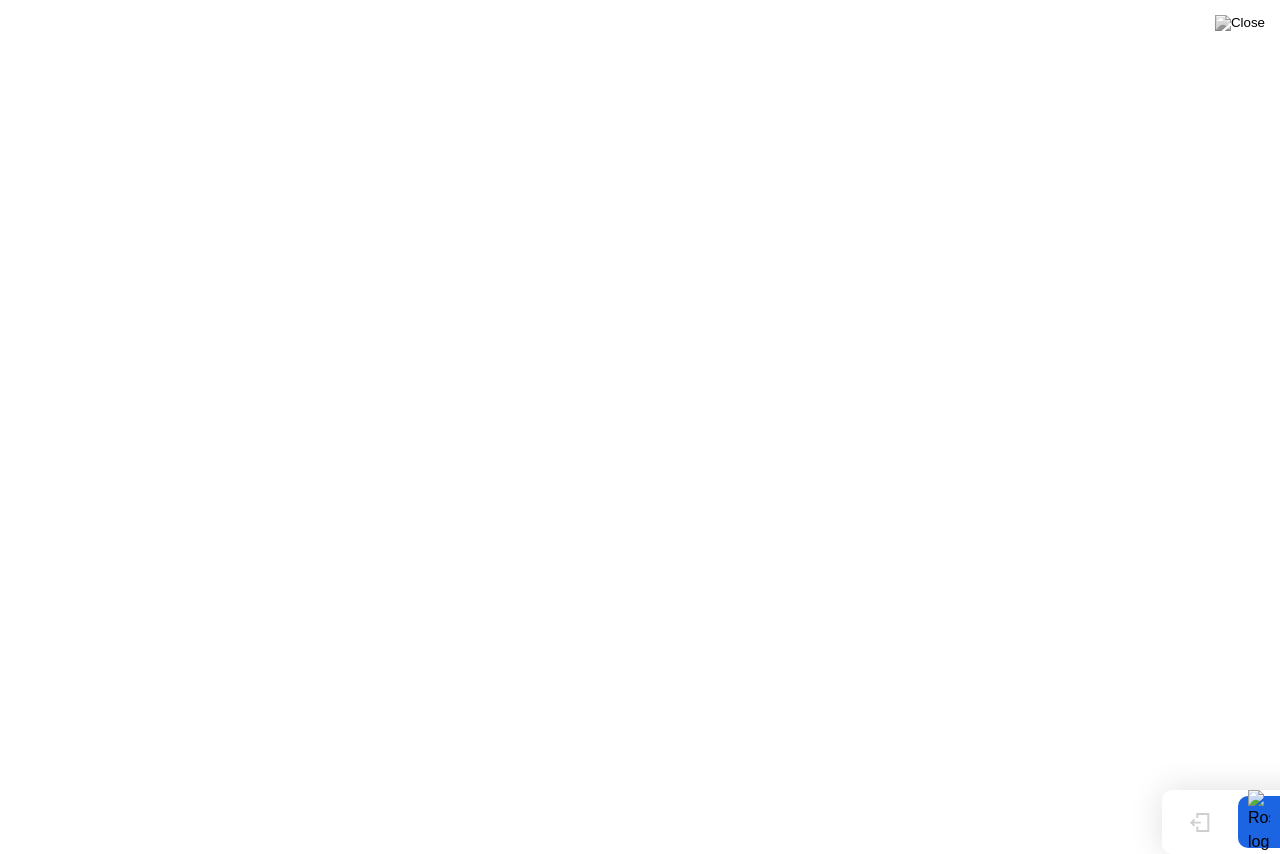 scroll, scrollTop: 0, scrollLeft: 0, axis: both 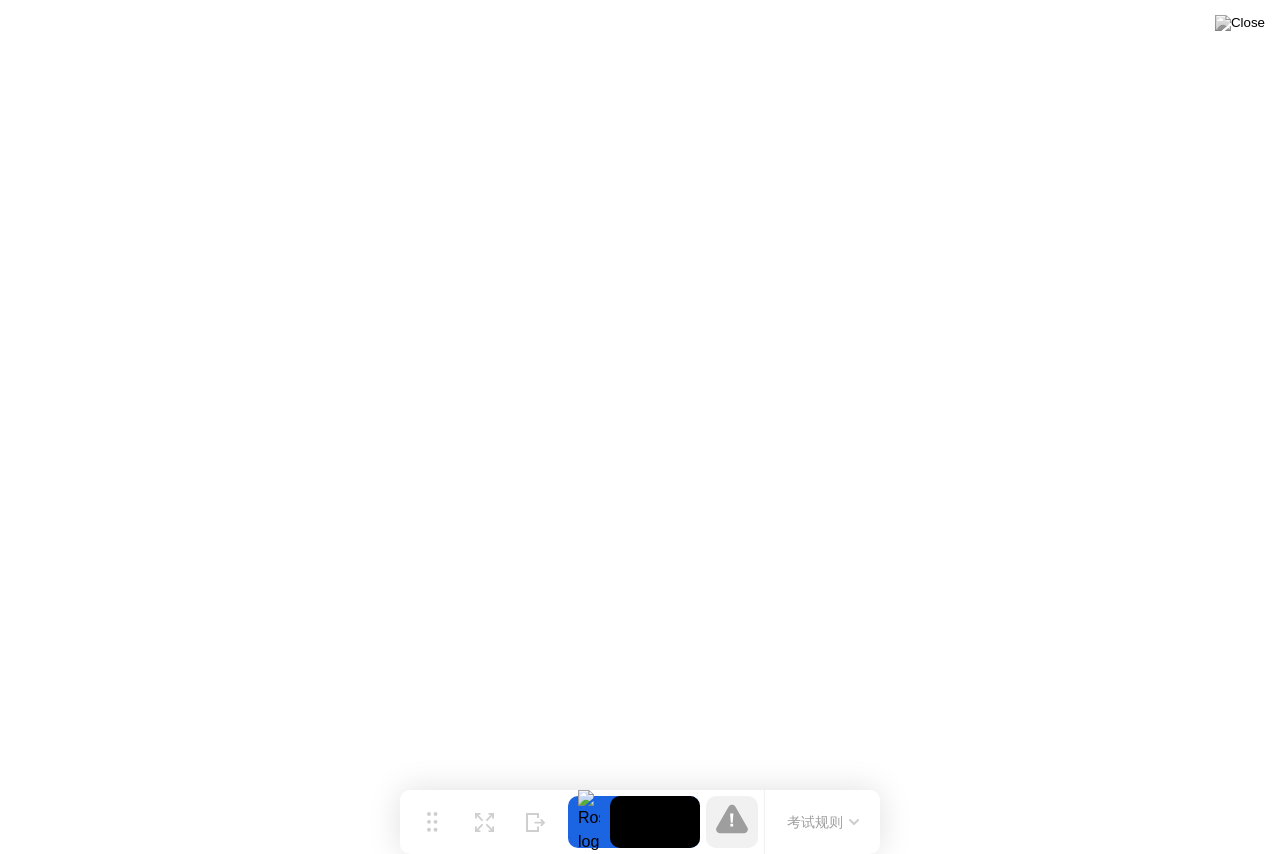 click on "扩展" at bounding box center [484, 837] 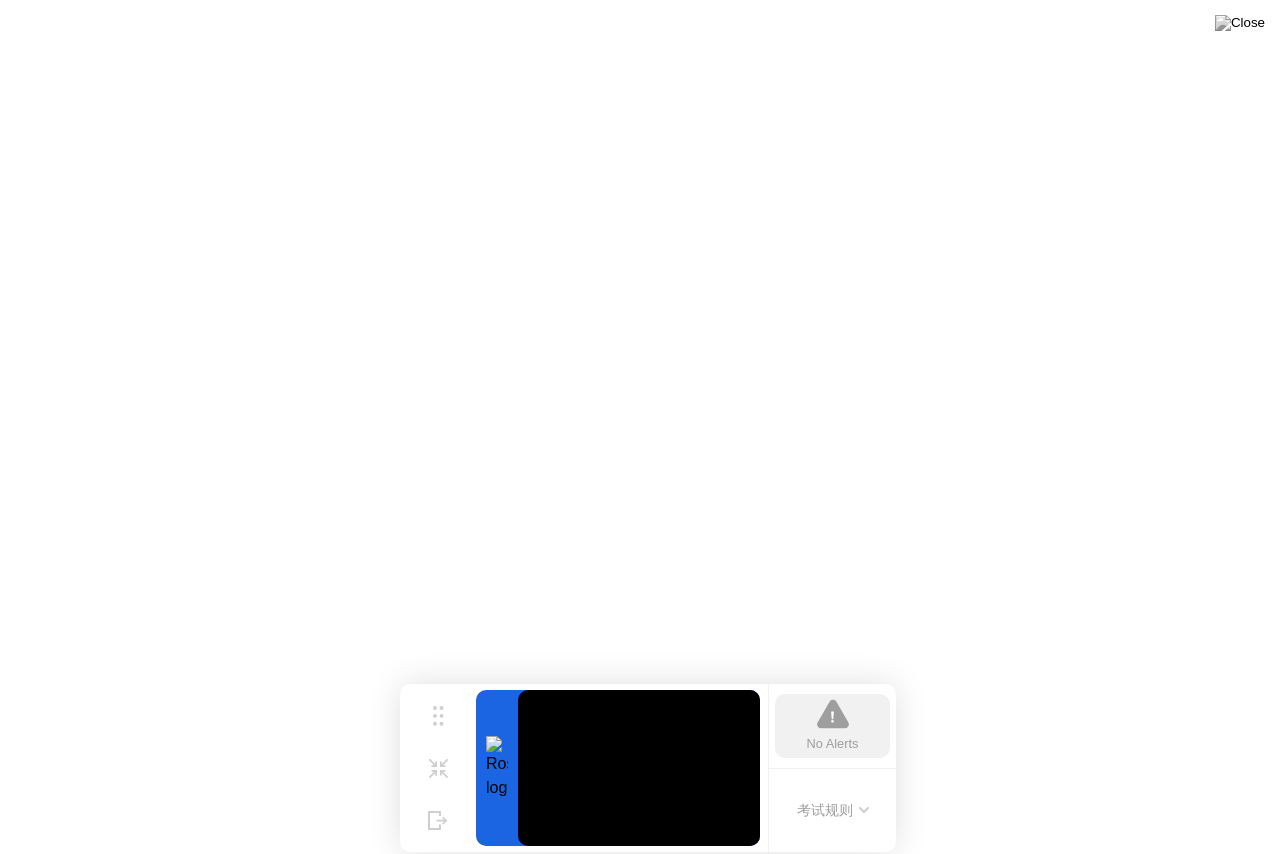 drag, startPoint x: 529, startPoint y: 741, endPoint x: 511, endPoint y: 701, distance: 43.863426 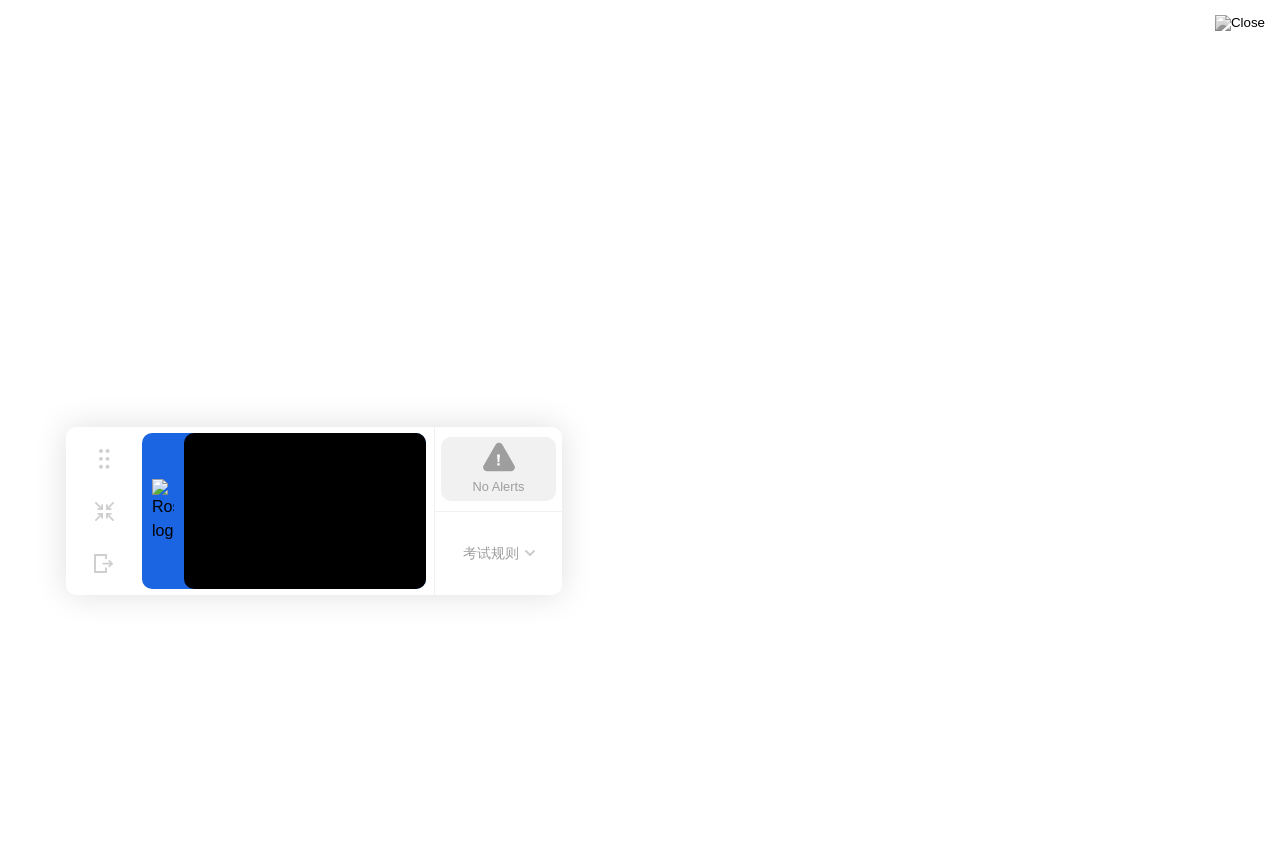 drag, startPoint x: 450, startPoint y: 715, endPoint x: 86, endPoint y: 469, distance: 439.3313 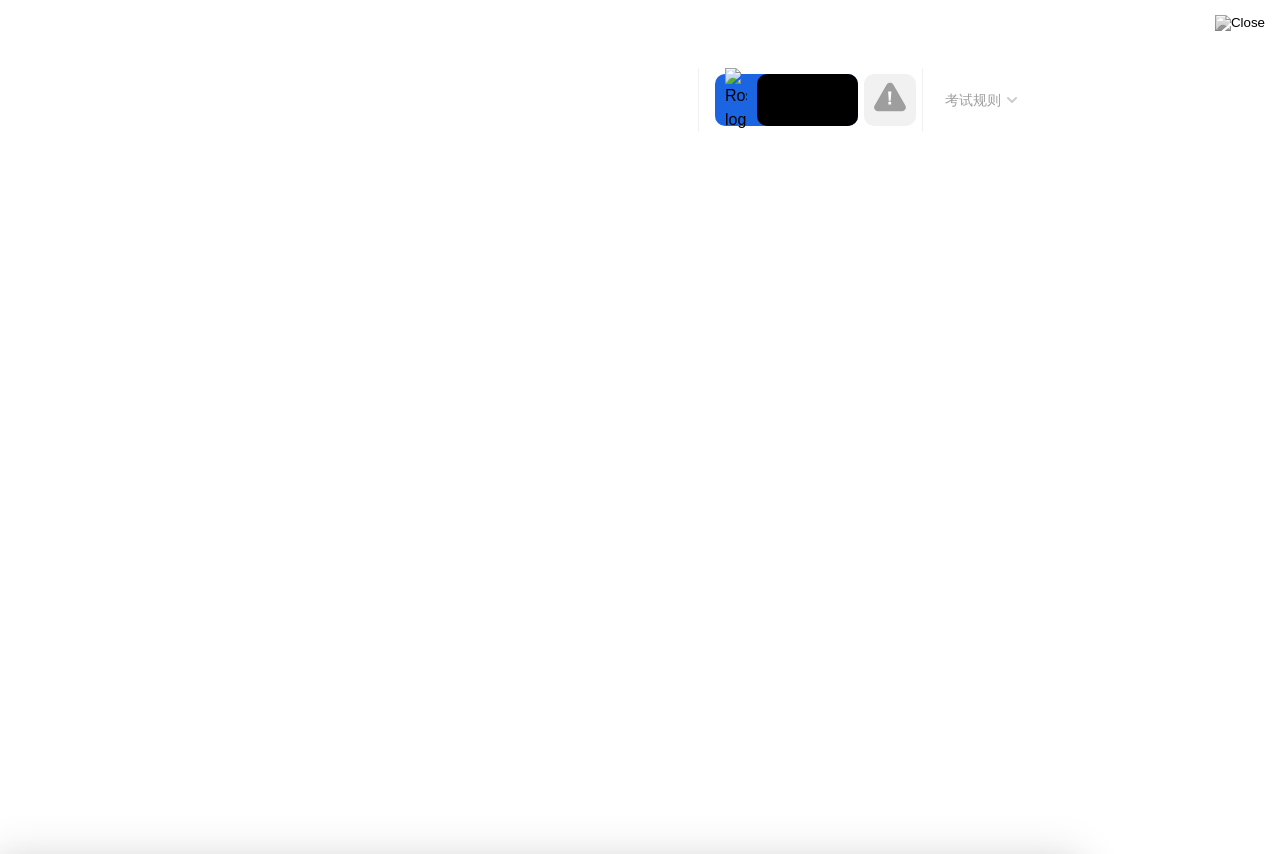 click on "明白了!" at bounding box center (624, 1387) 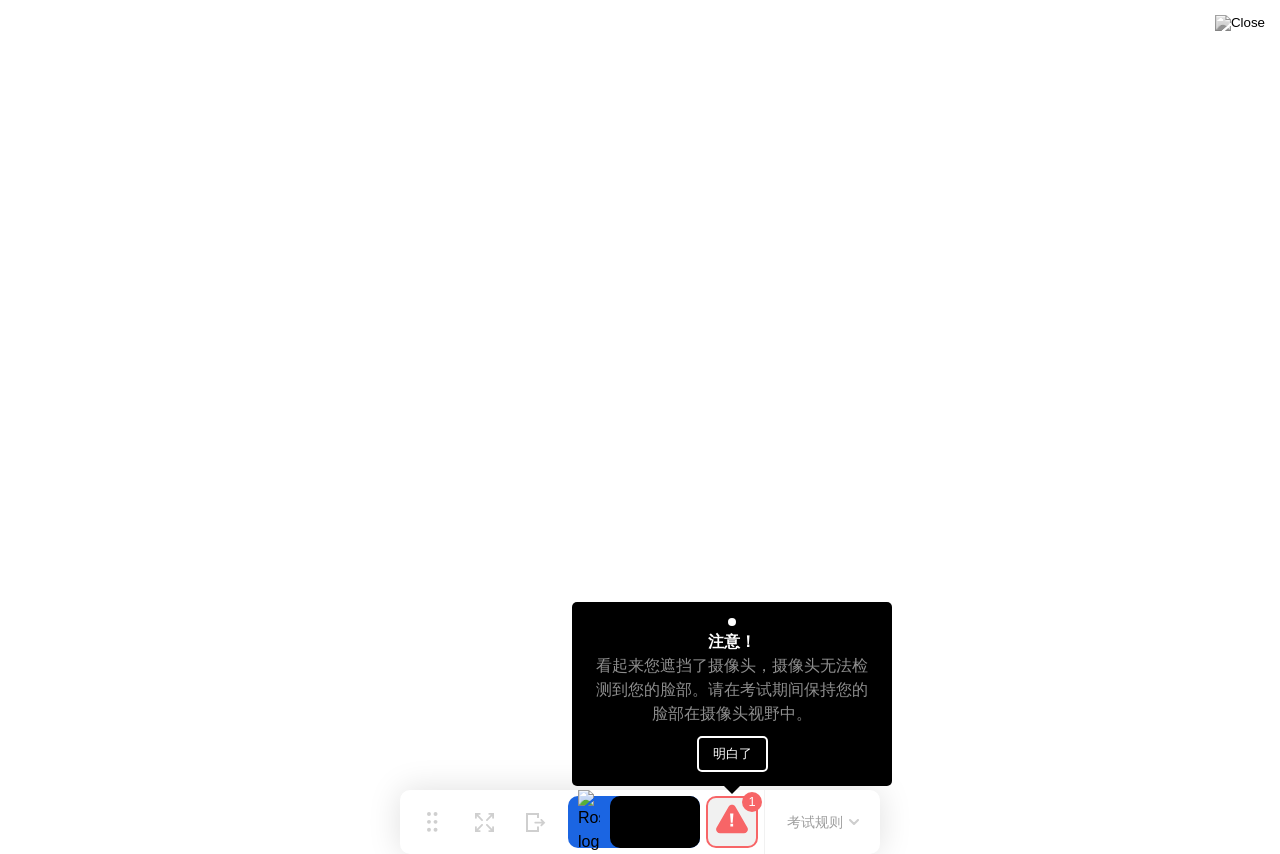 click on "明白了" 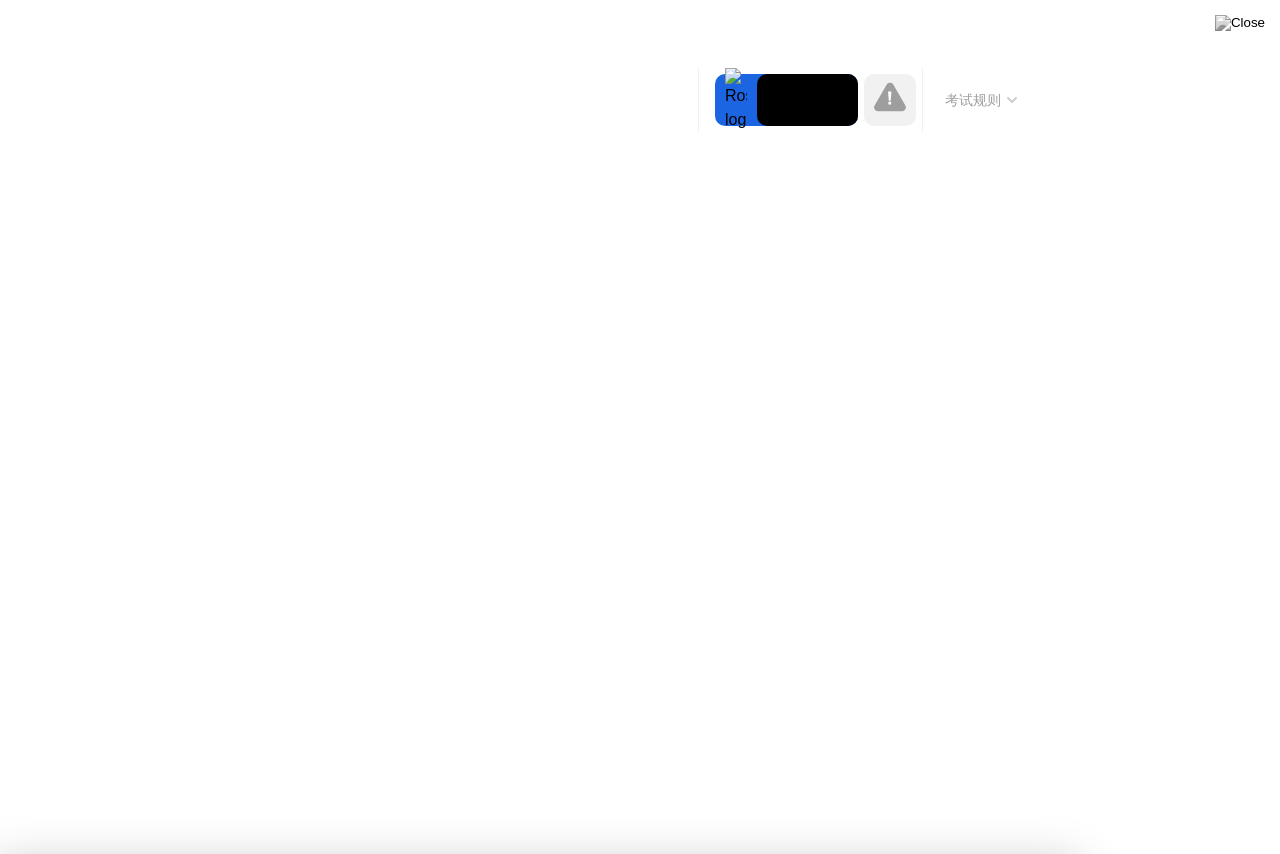 click on "明白了!" at bounding box center (624, 1400) 